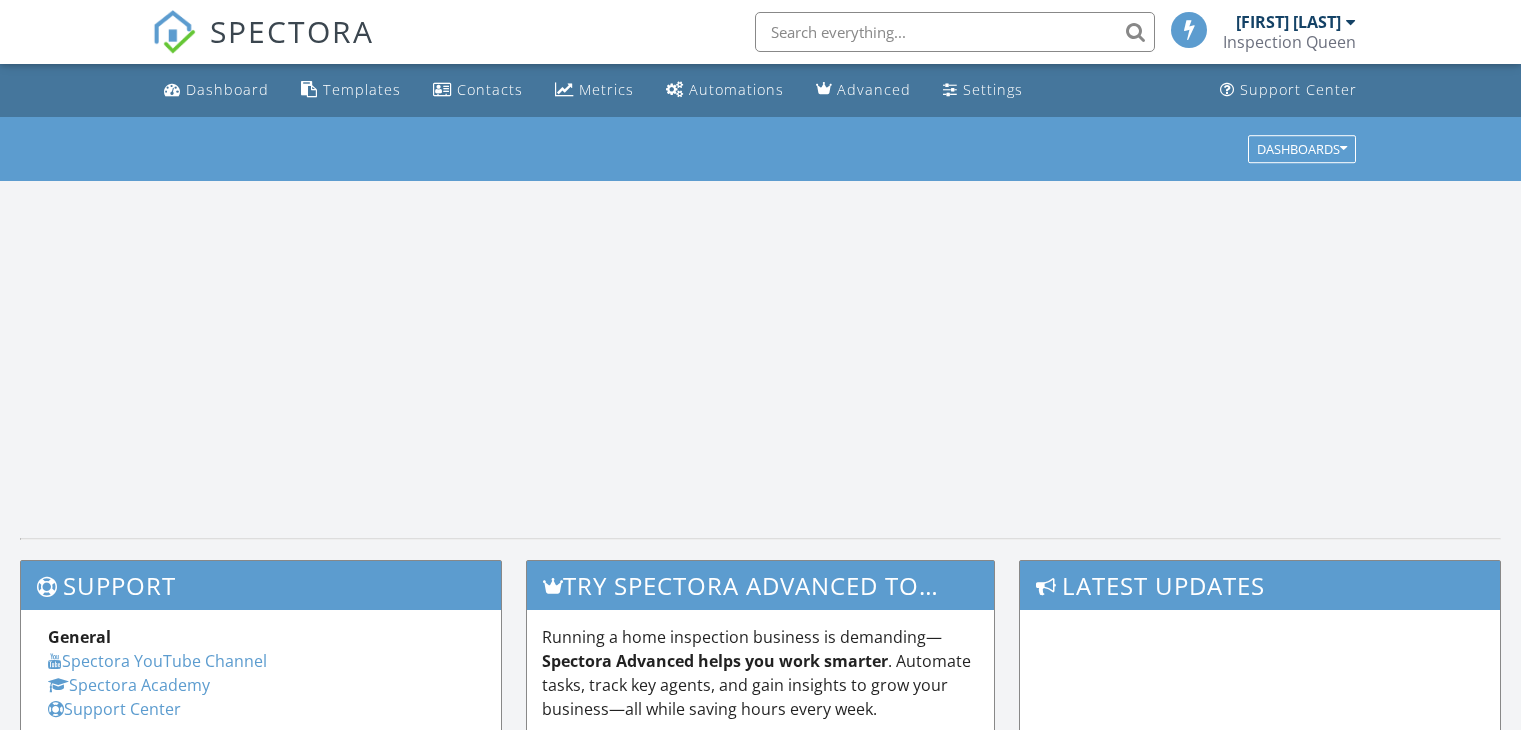 scroll, scrollTop: 0, scrollLeft: 0, axis: both 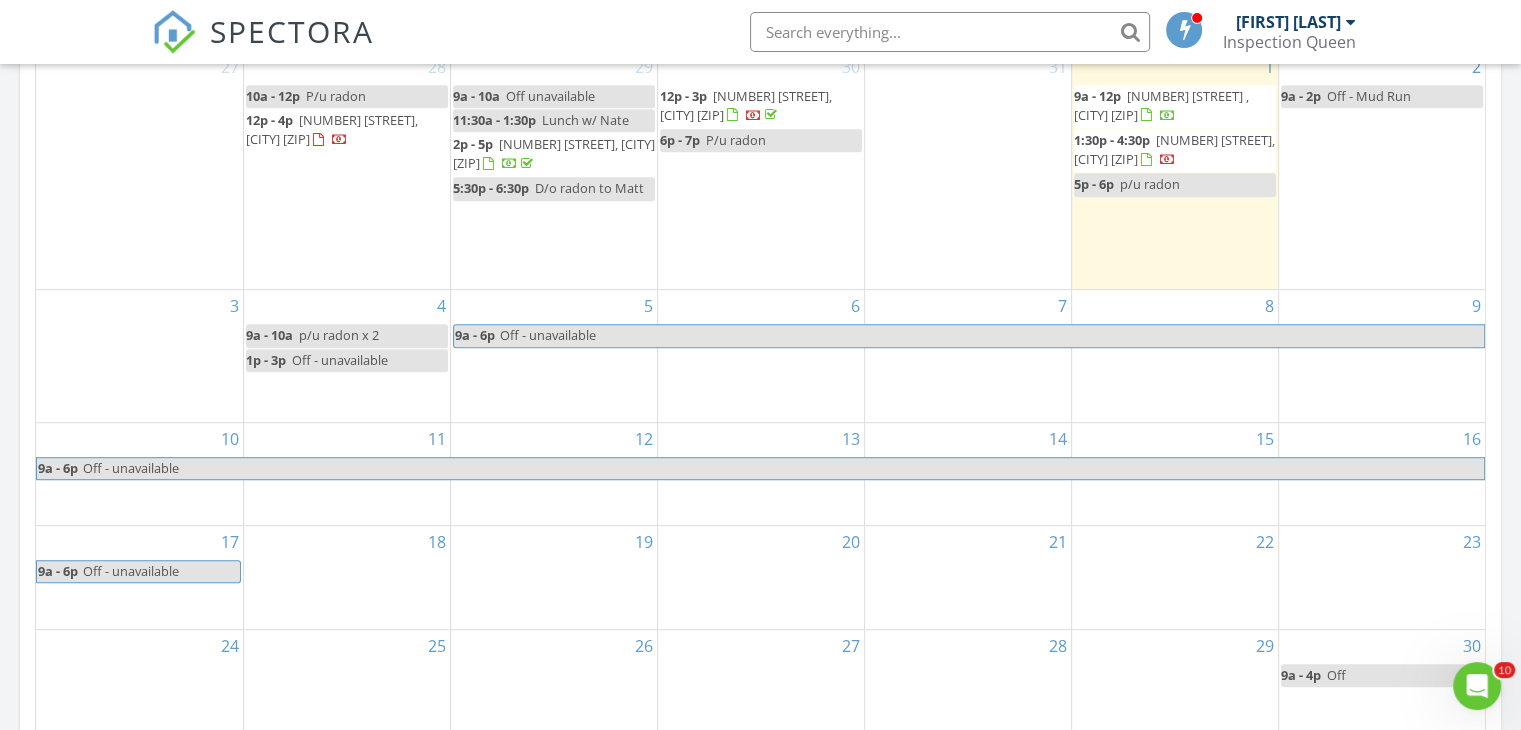 click on "3" at bounding box center (139, 355) 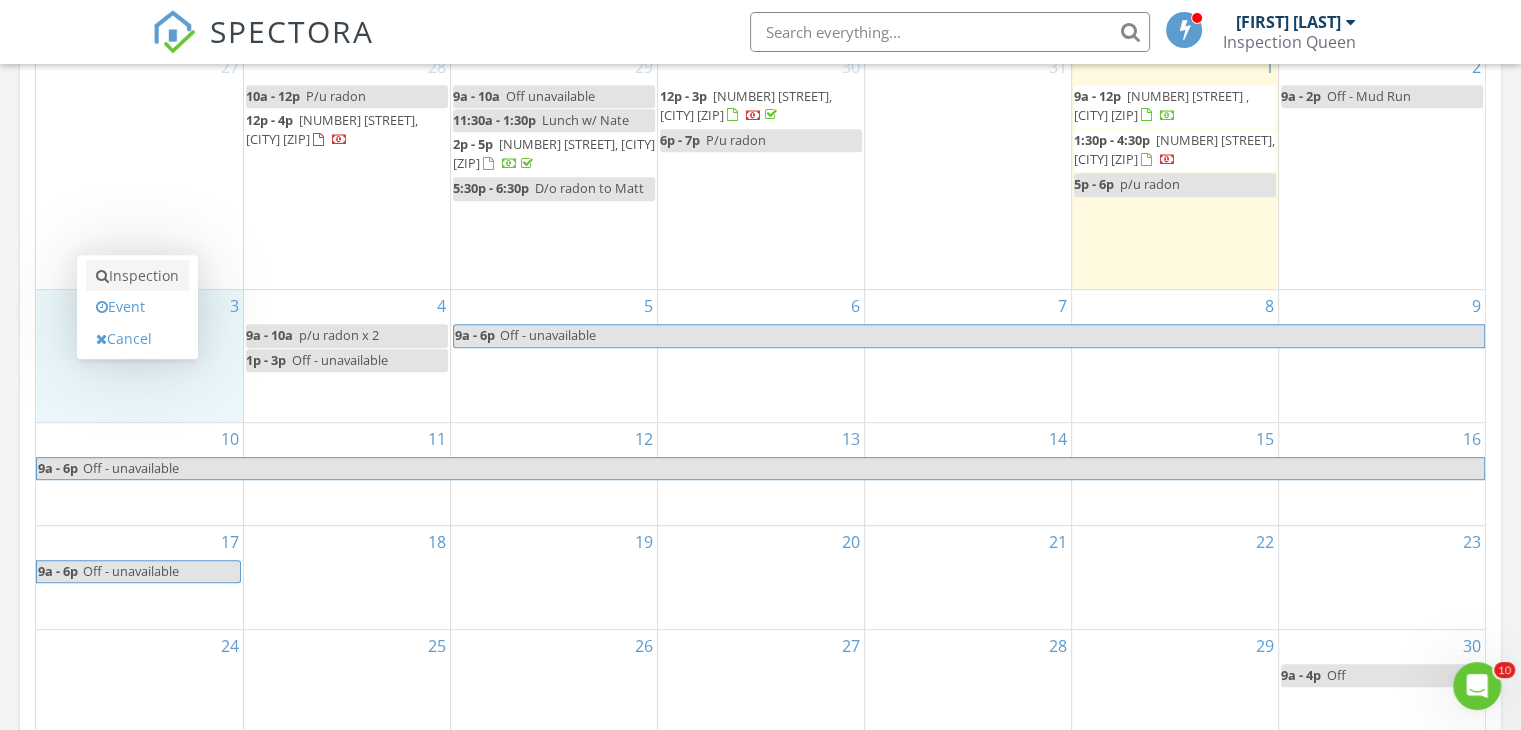 click on "Inspection" at bounding box center [137, 276] 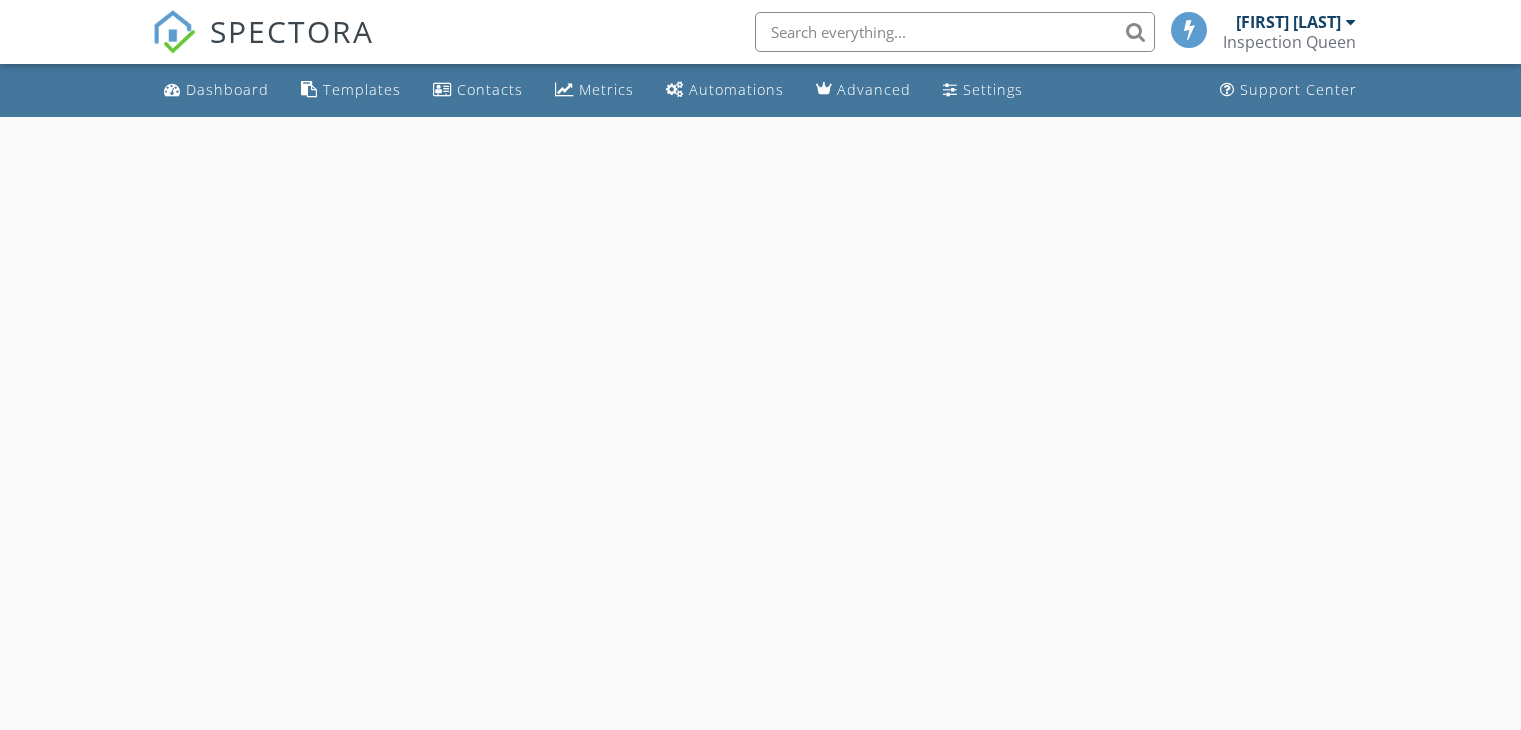 scroll, scrollTop: 0, scrollLeft: 0, axis: both 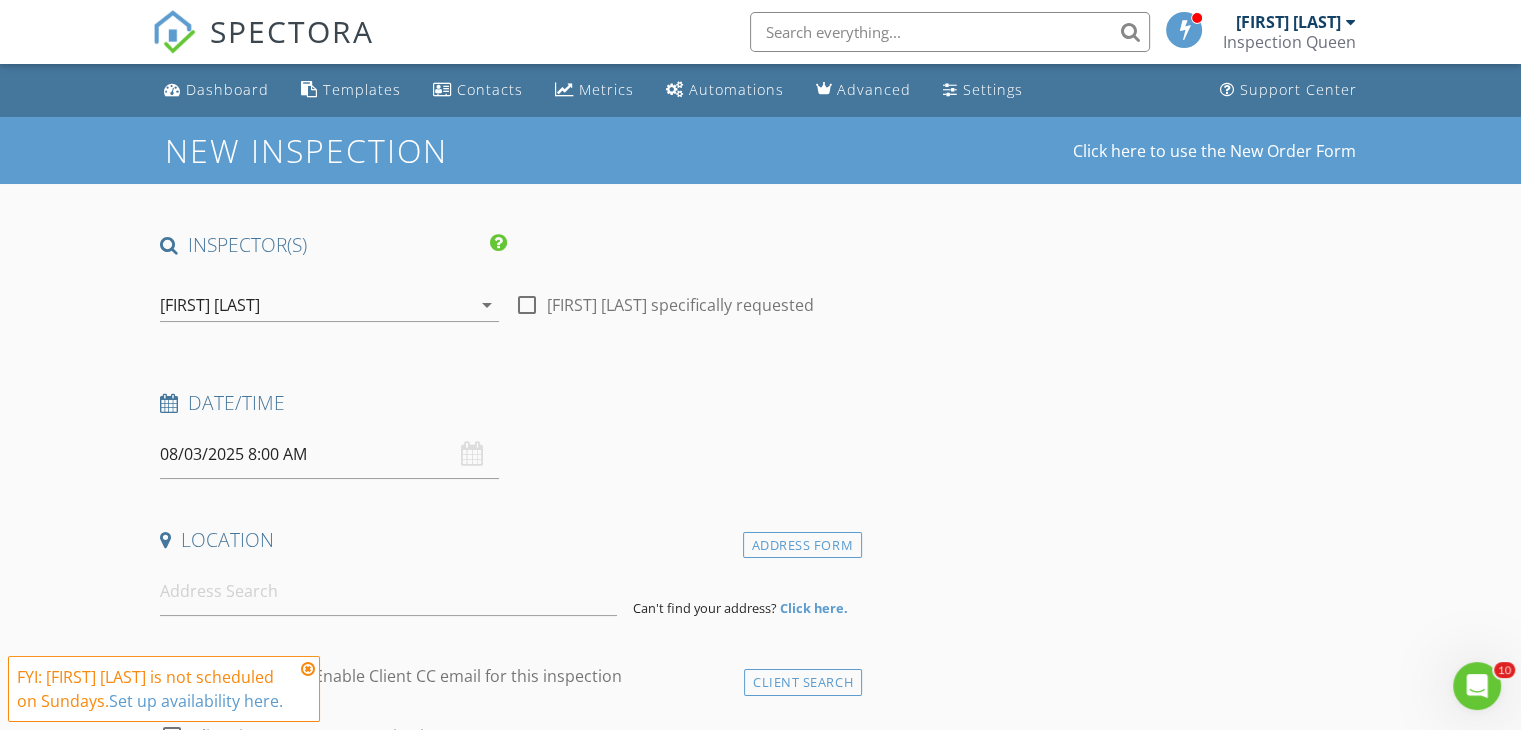 click on "08/03/2025 8:00 AM" at bounding box center [329, 454] 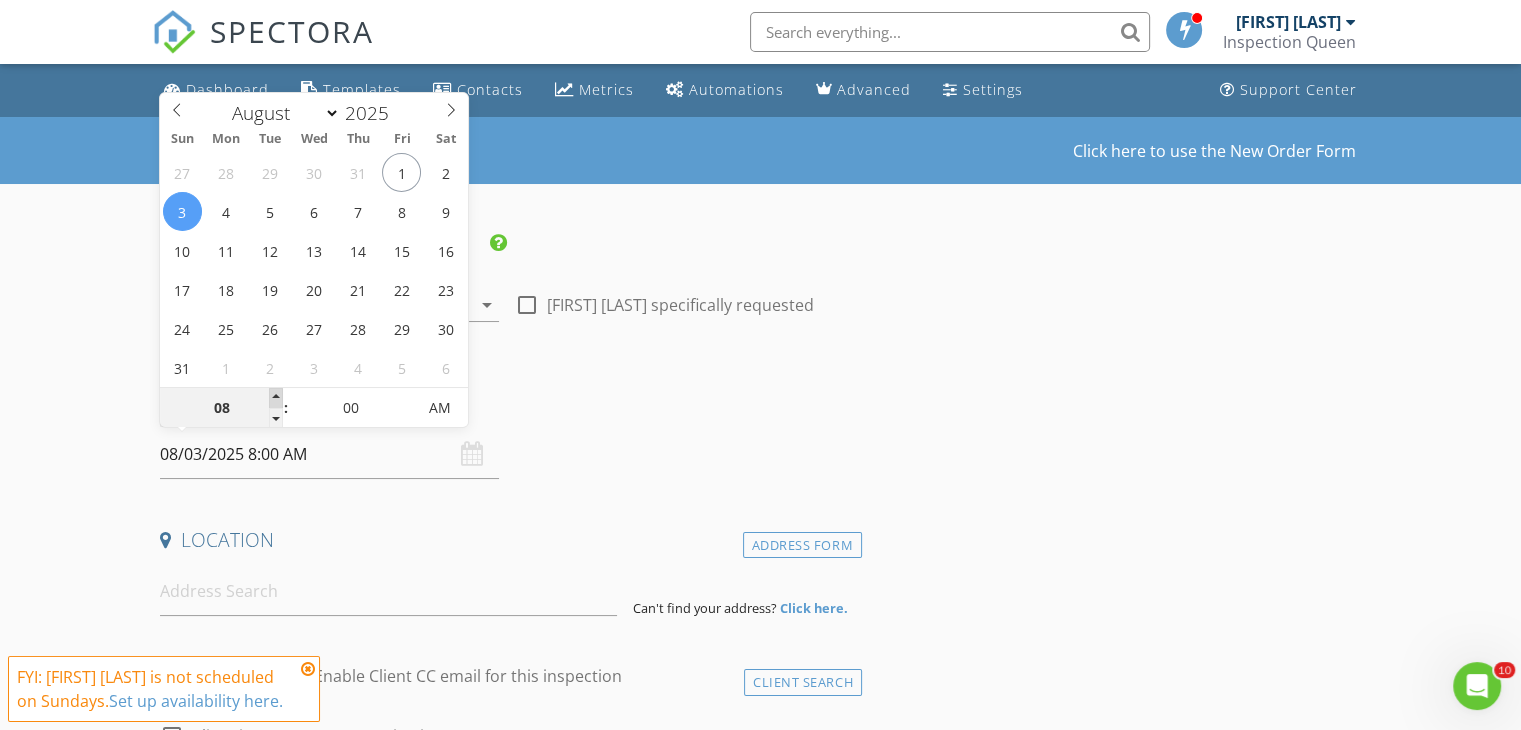 type on "09" 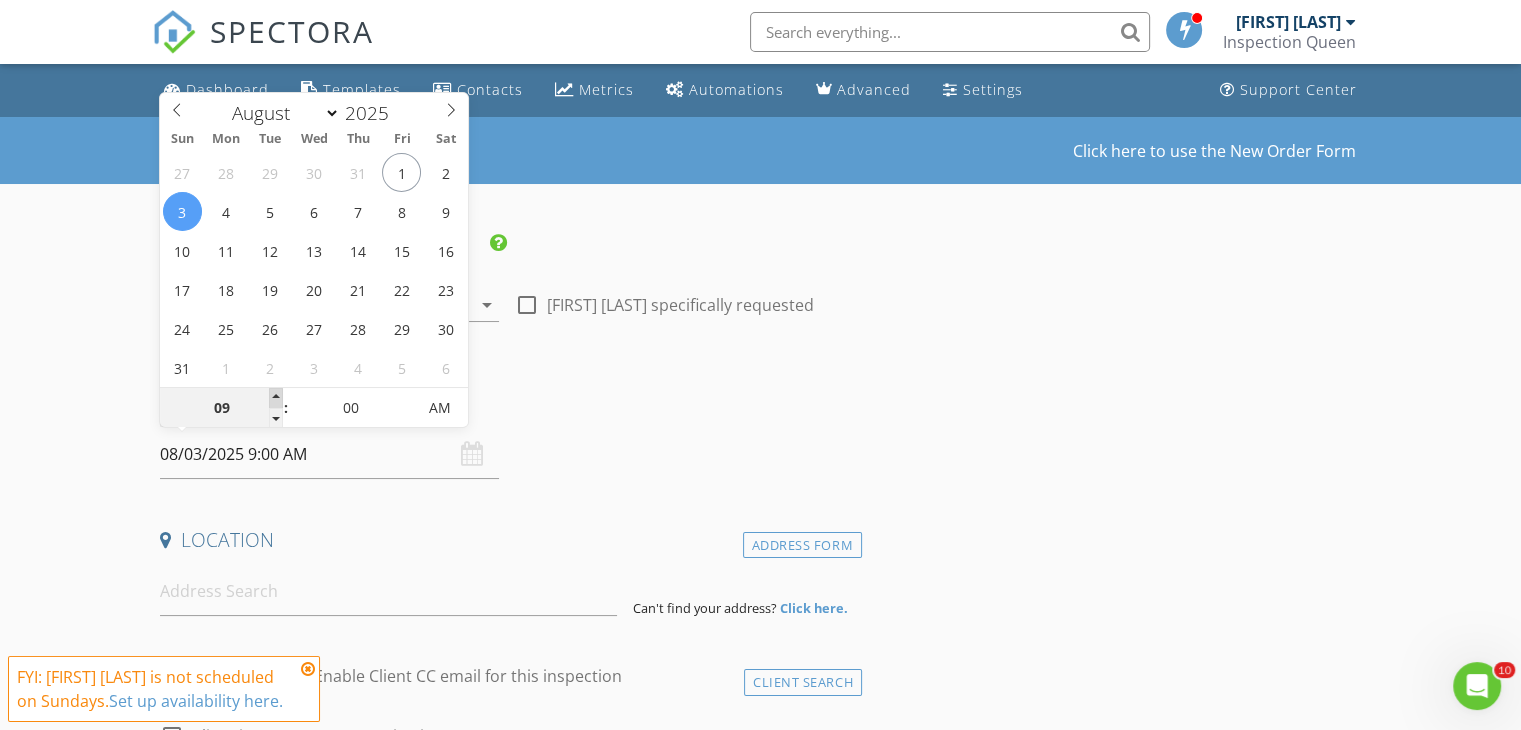 click at bounding box center [276, 398] 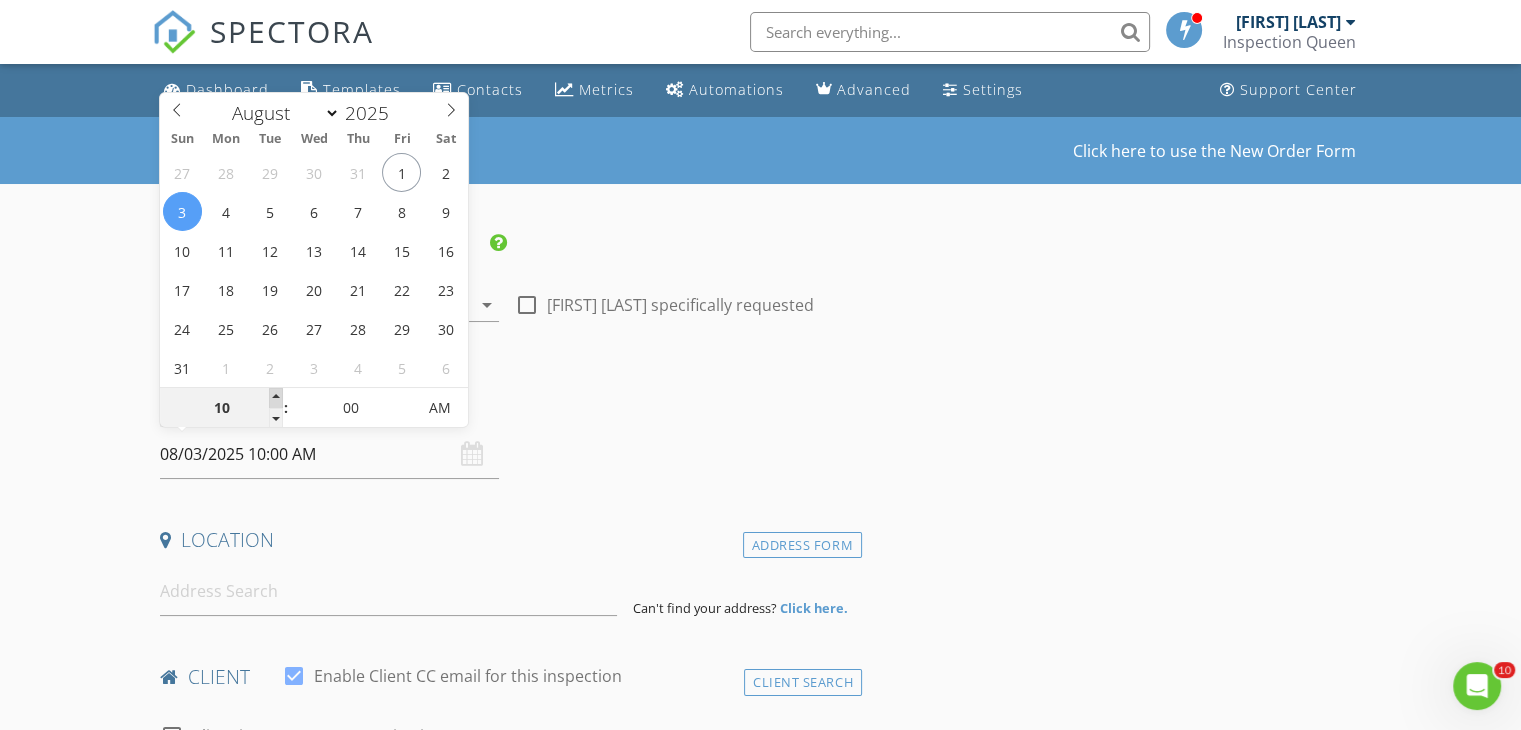 click at bounding box center [276, 398] 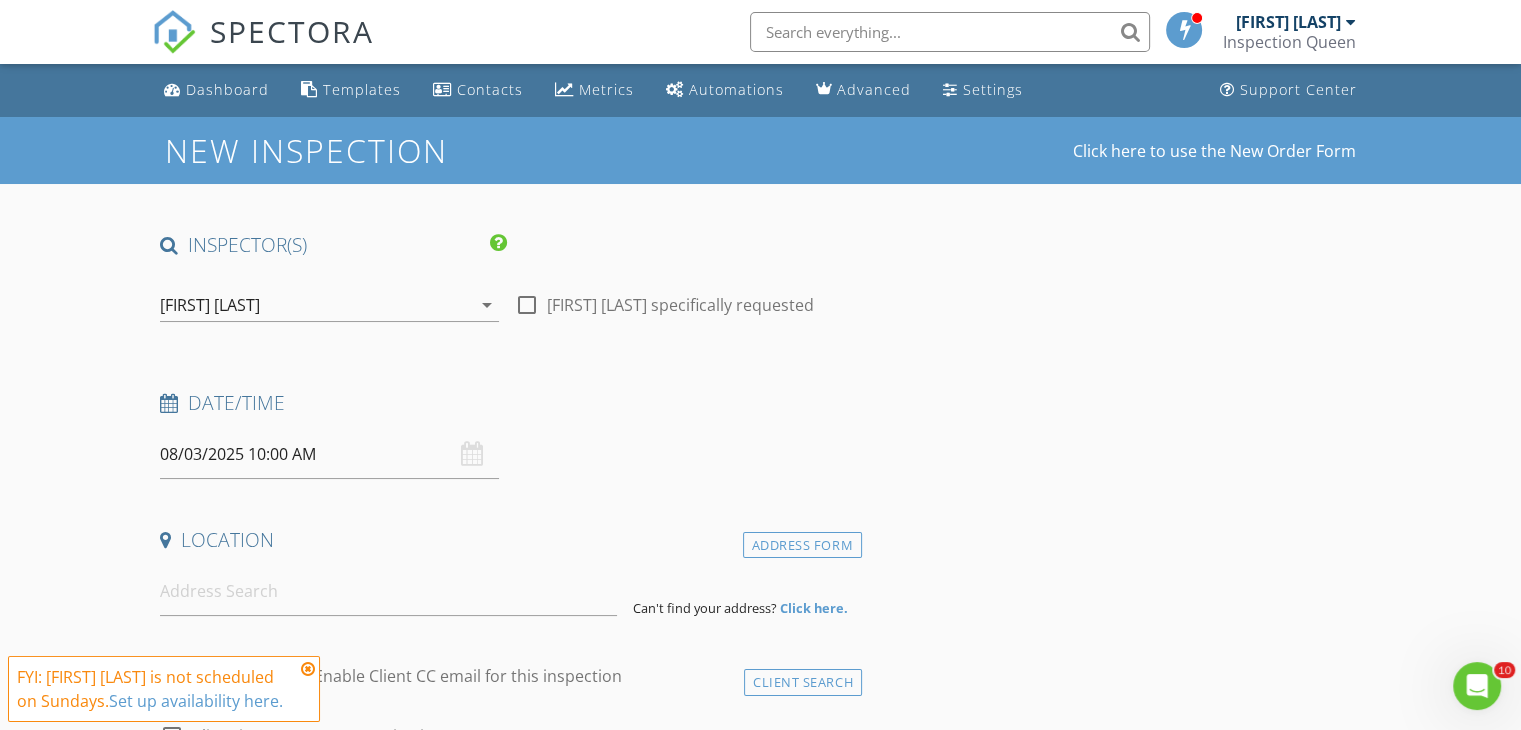 click on "Date/Time" at bounding box center [507, 403] 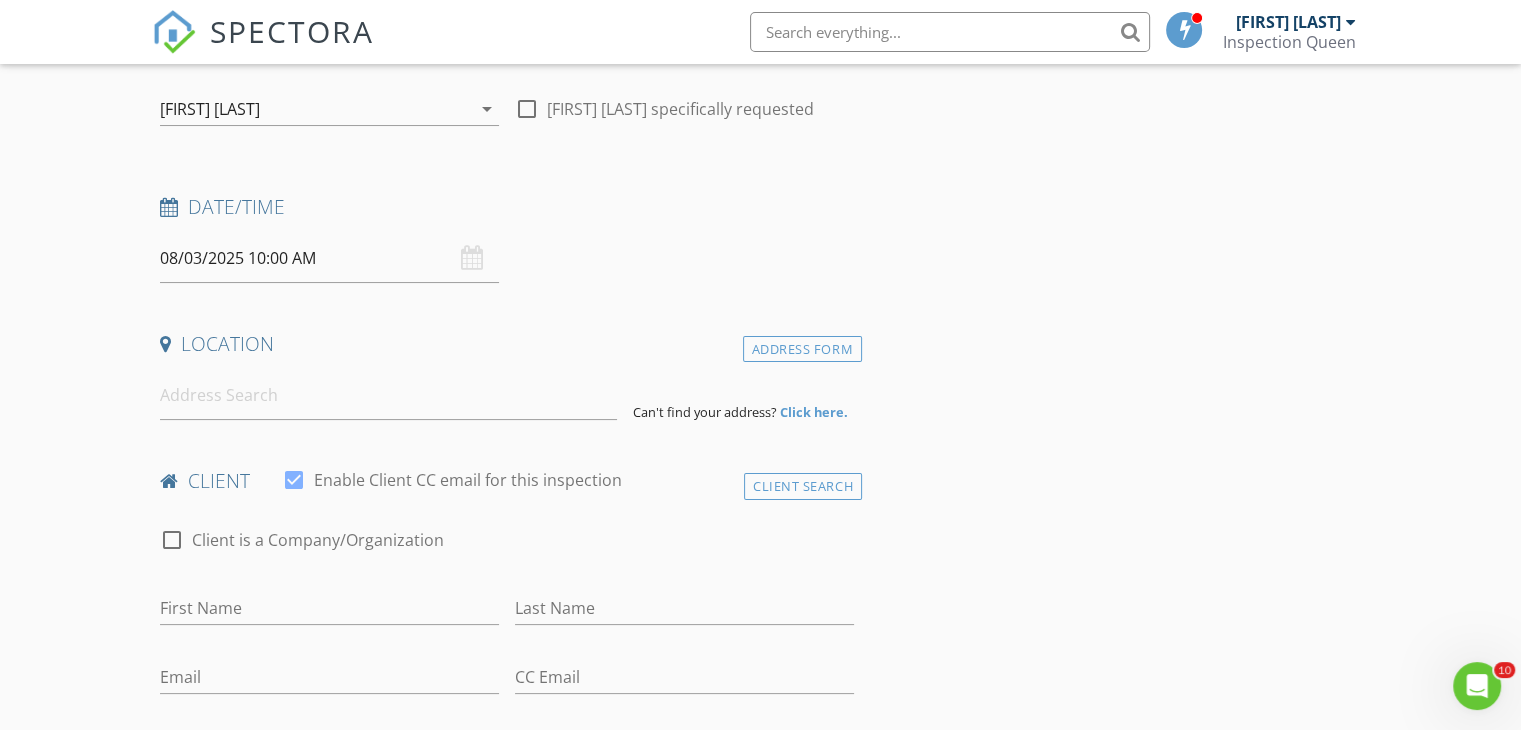 scroll, scrollTop: 200, scrollLeft: 0, axis: vertical 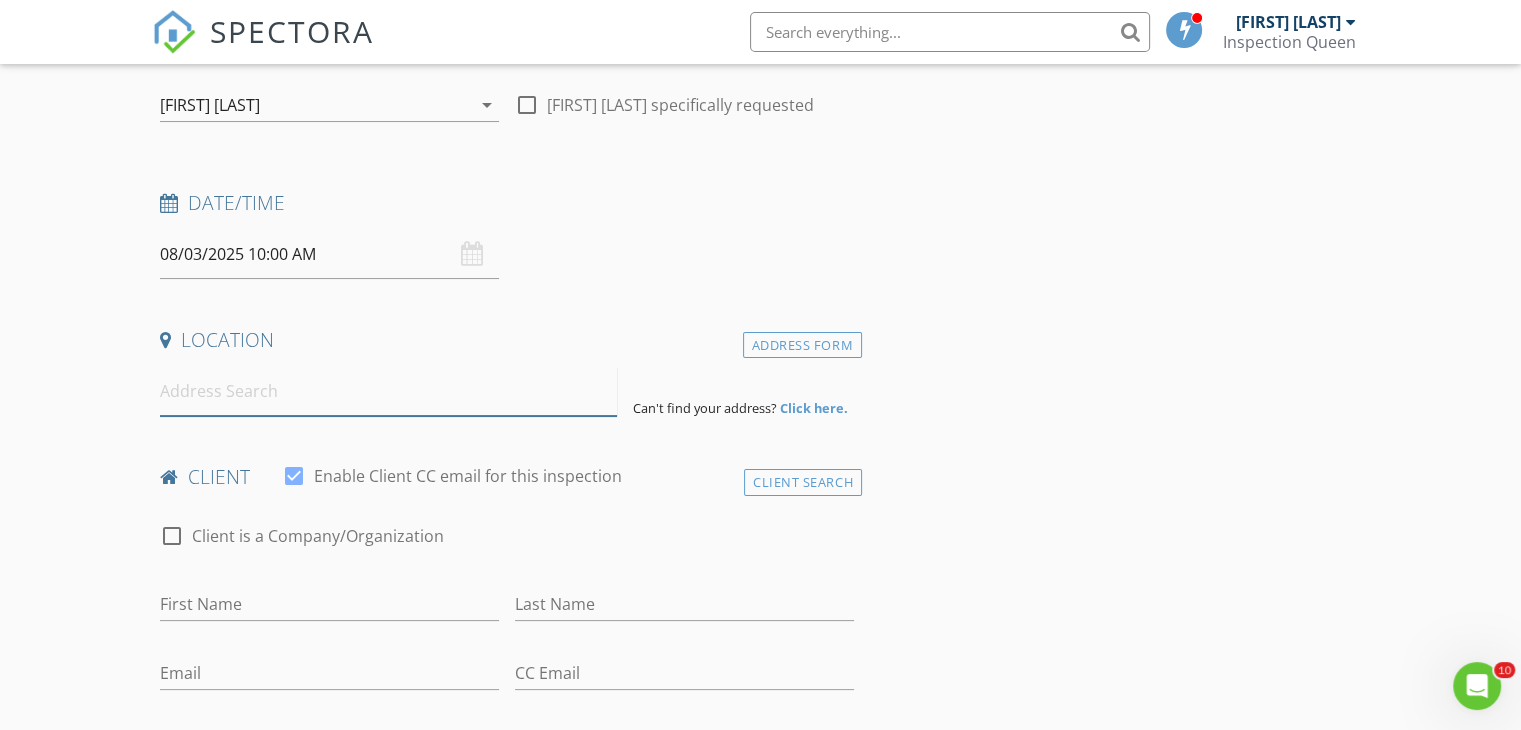click at bounding box center [388, 391] 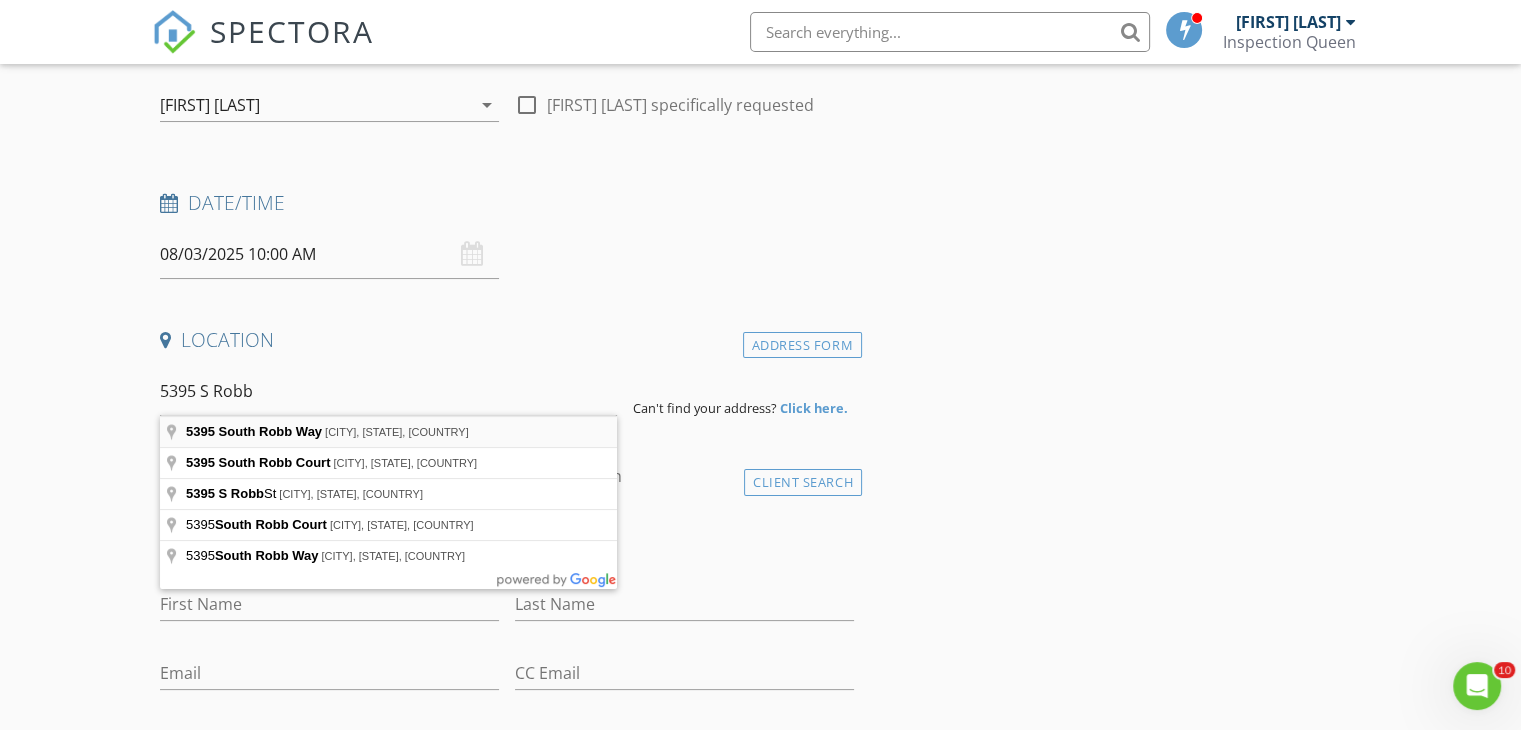 type on "5395 South Robb Way, Littleton, CO, USA" 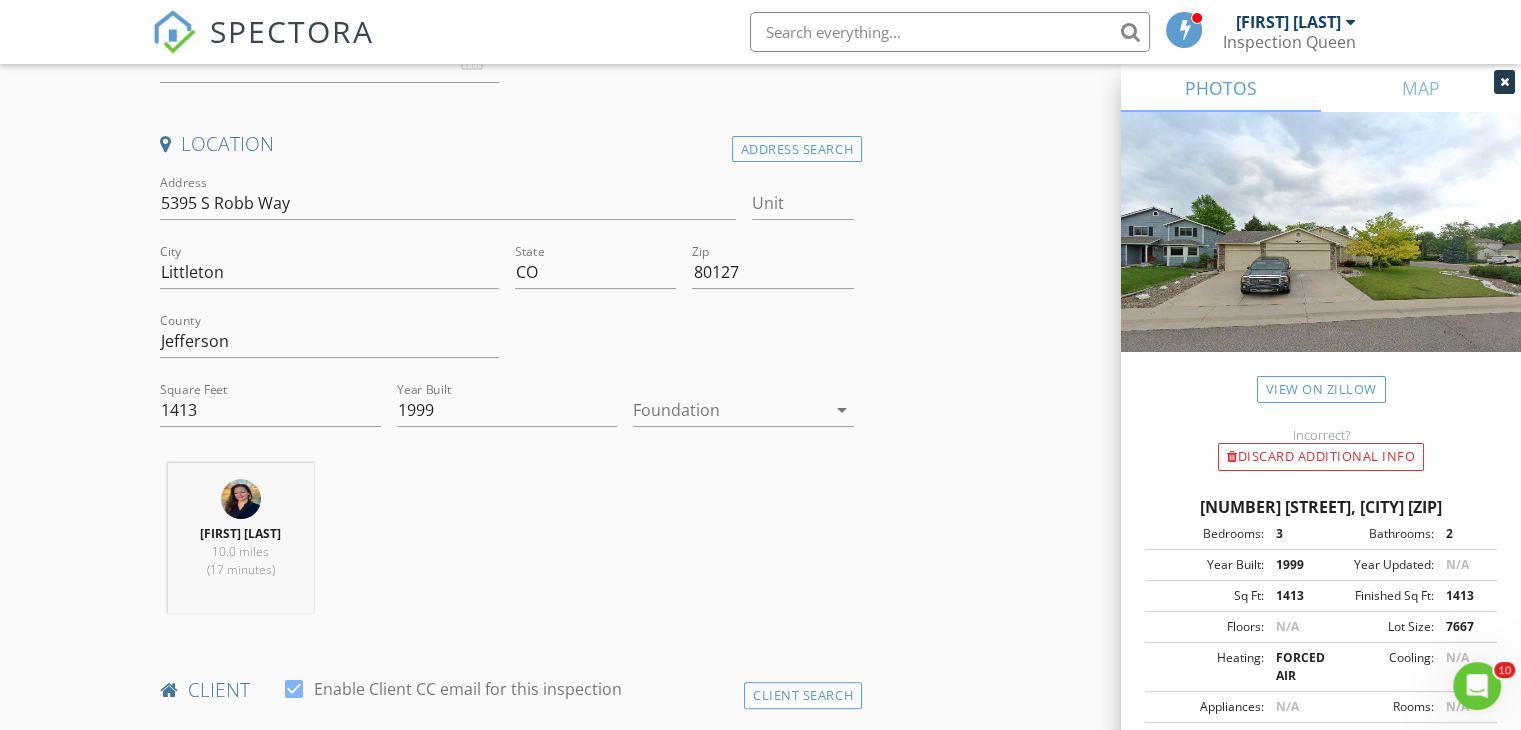 scroll, scrollTop: 400, scrollLeft: 0, axis: vertical 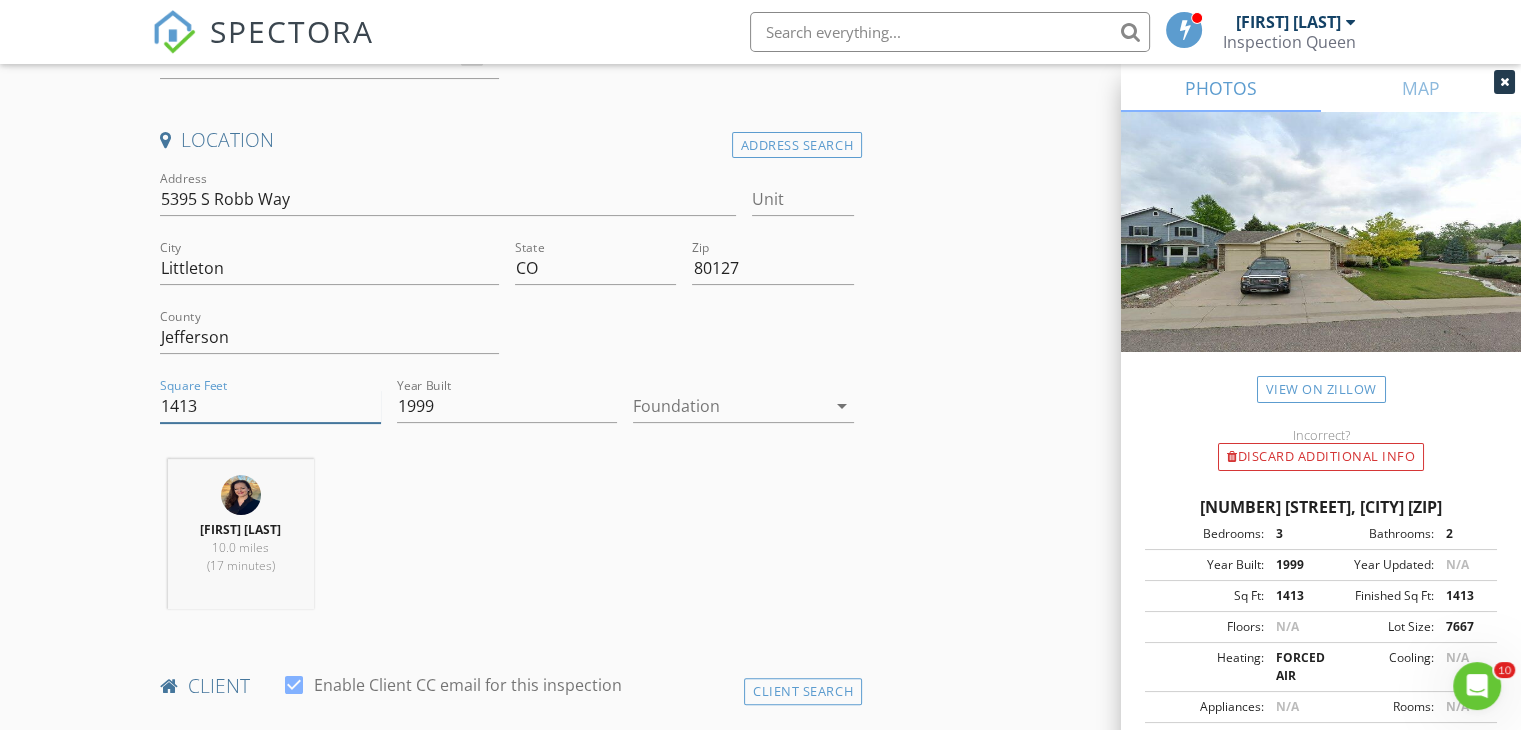 drag, startPoint x: 204, startPoint y: 405, endPoint x: 125, endPoint y: 413, distance: 79.40403 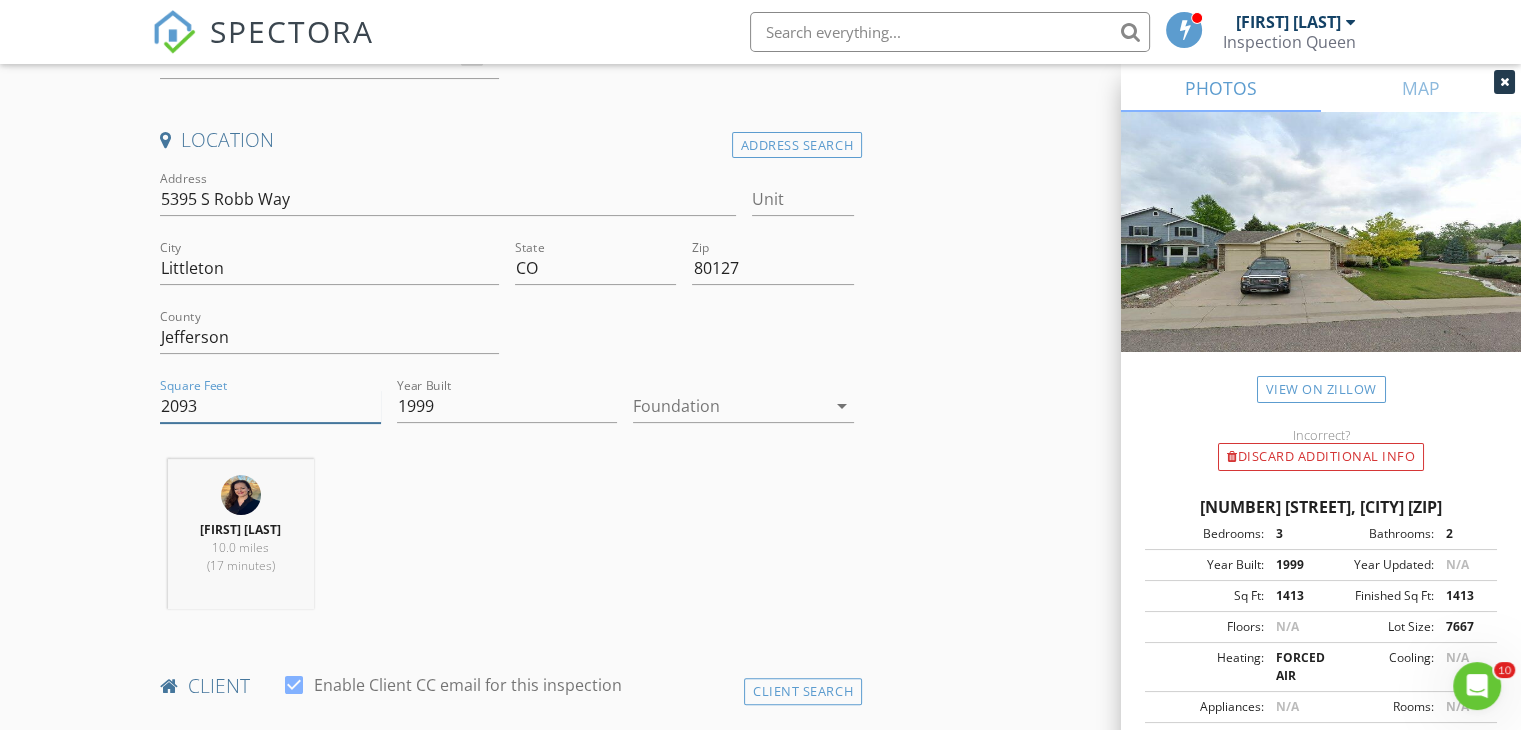 type on "2093" 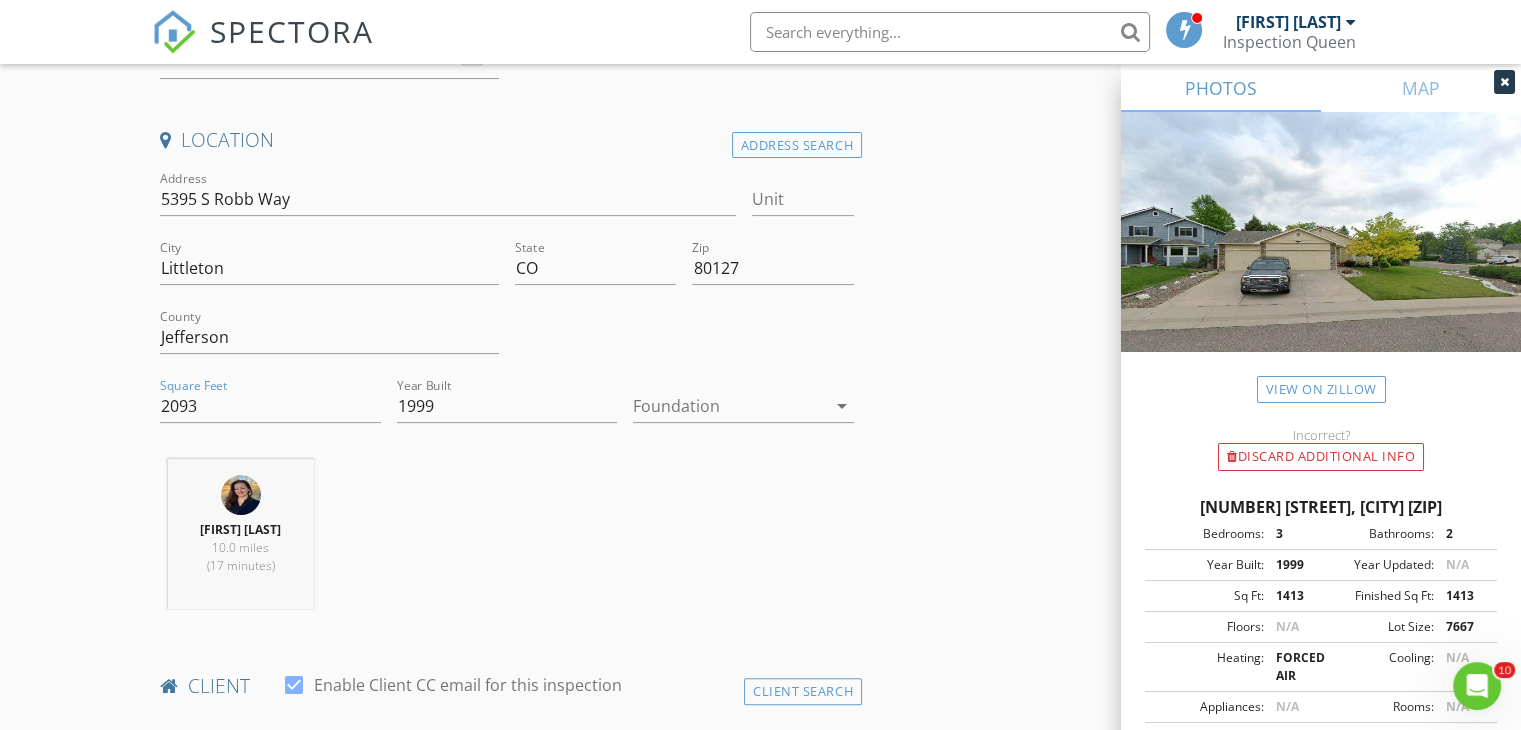 click on "Molly Edwards     10.0 miles     (17 minutes)" at bounding box center (507, 542) 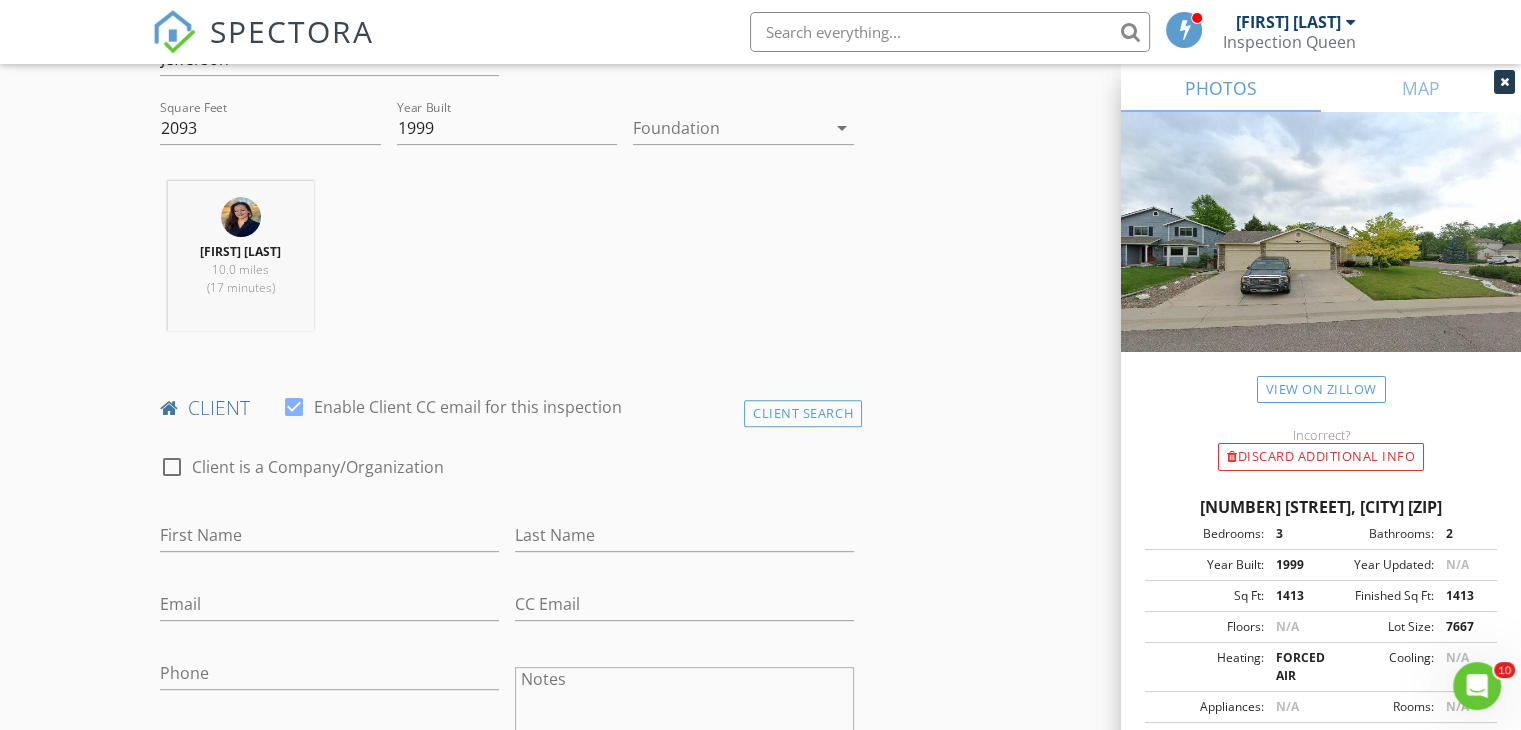 scroll, scrollTop: 800, scrollLeft: 0, axis: vertical 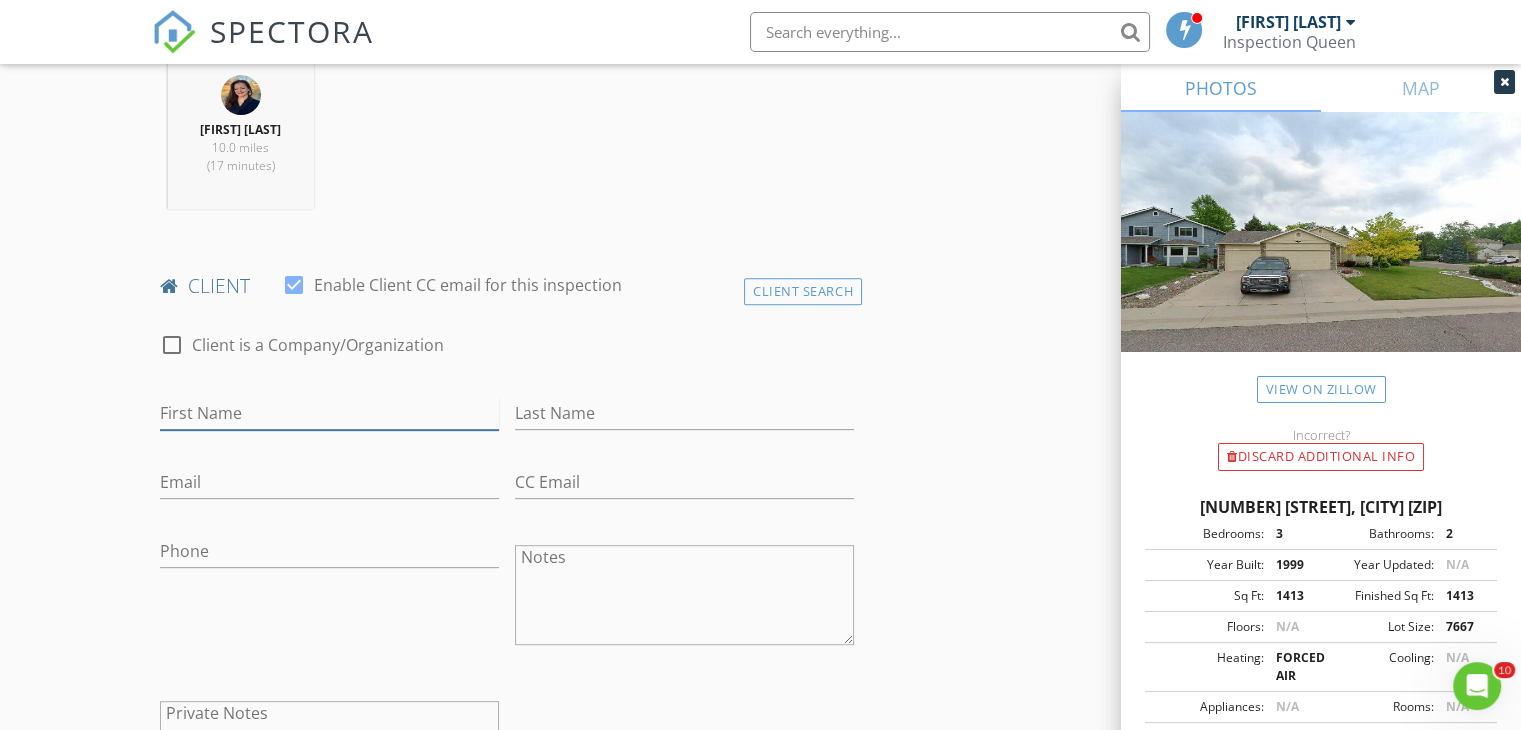 click on "First Name" at bounding box center [329, 413] 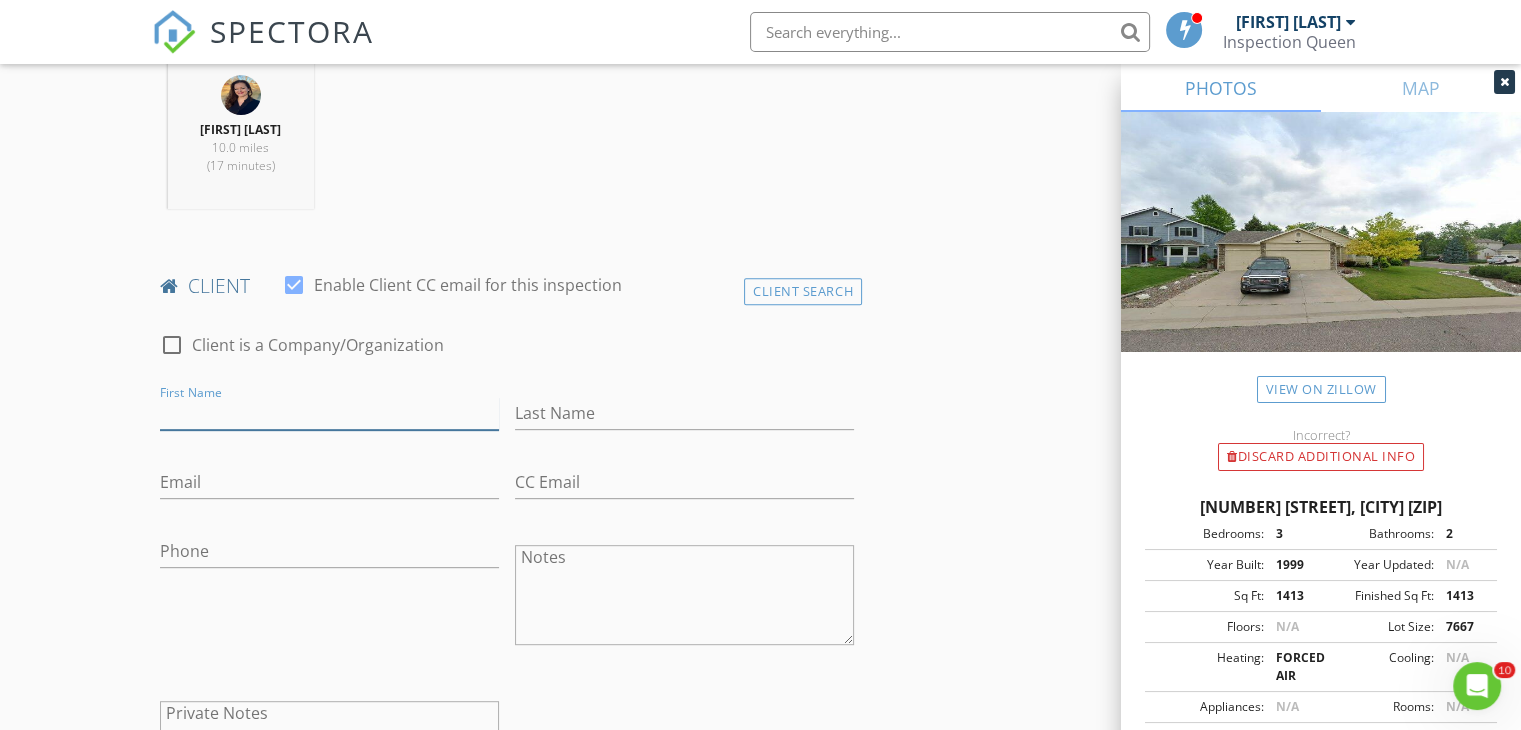 paste on "[FIRST] [LAST]" 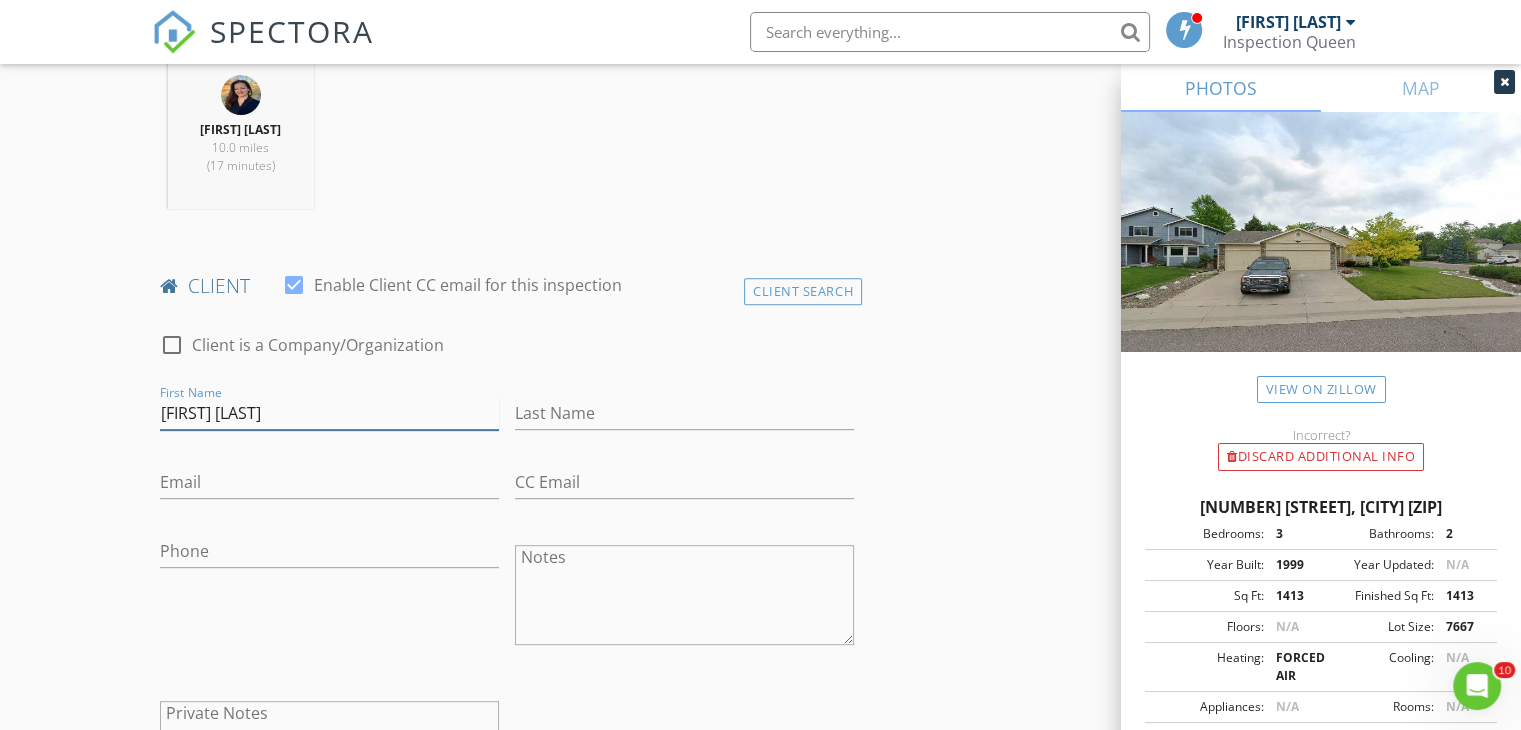 drag, startPoint x: 240, startPoint y: 412, endPoint x: 308, endPoint y: 408, distance: 68.117546 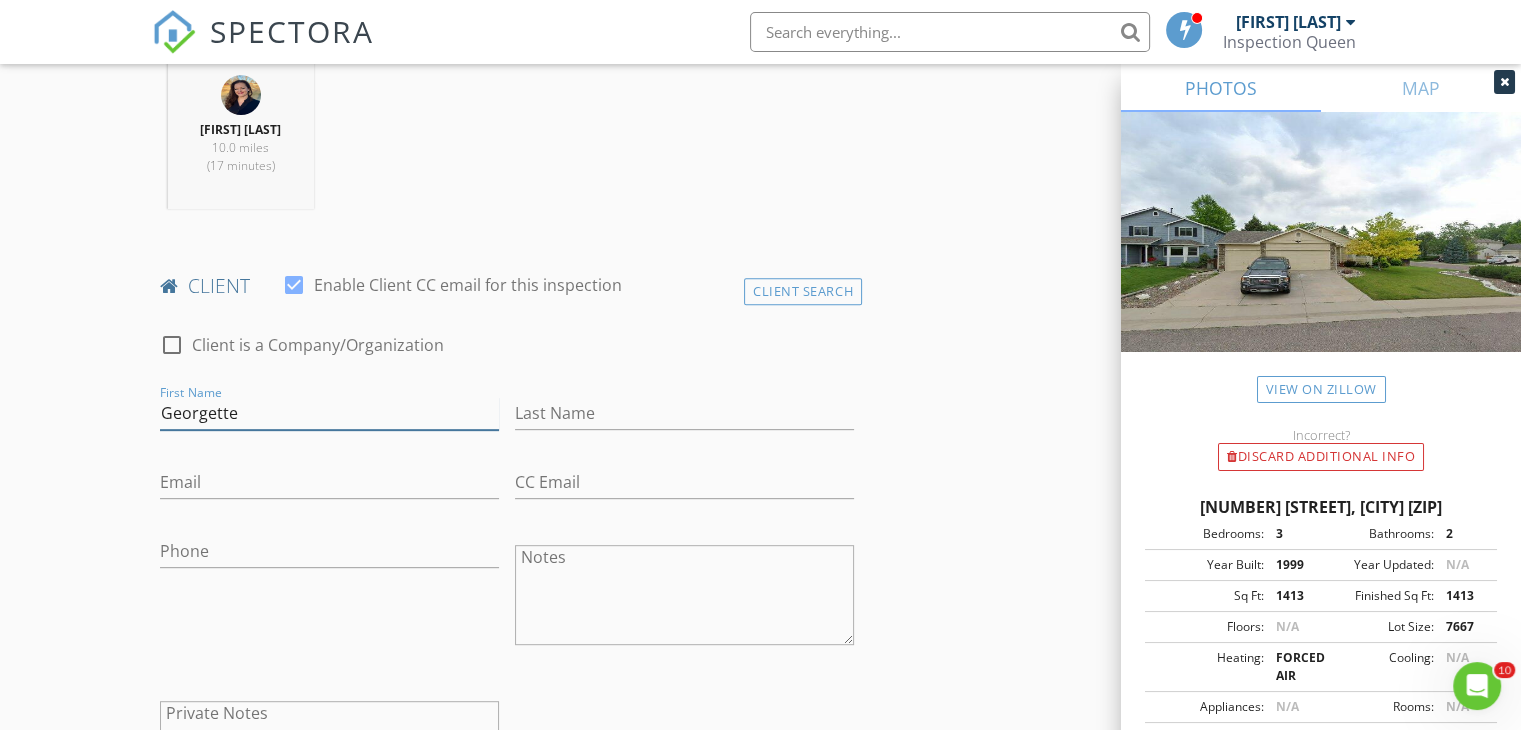 type on "Georgette" 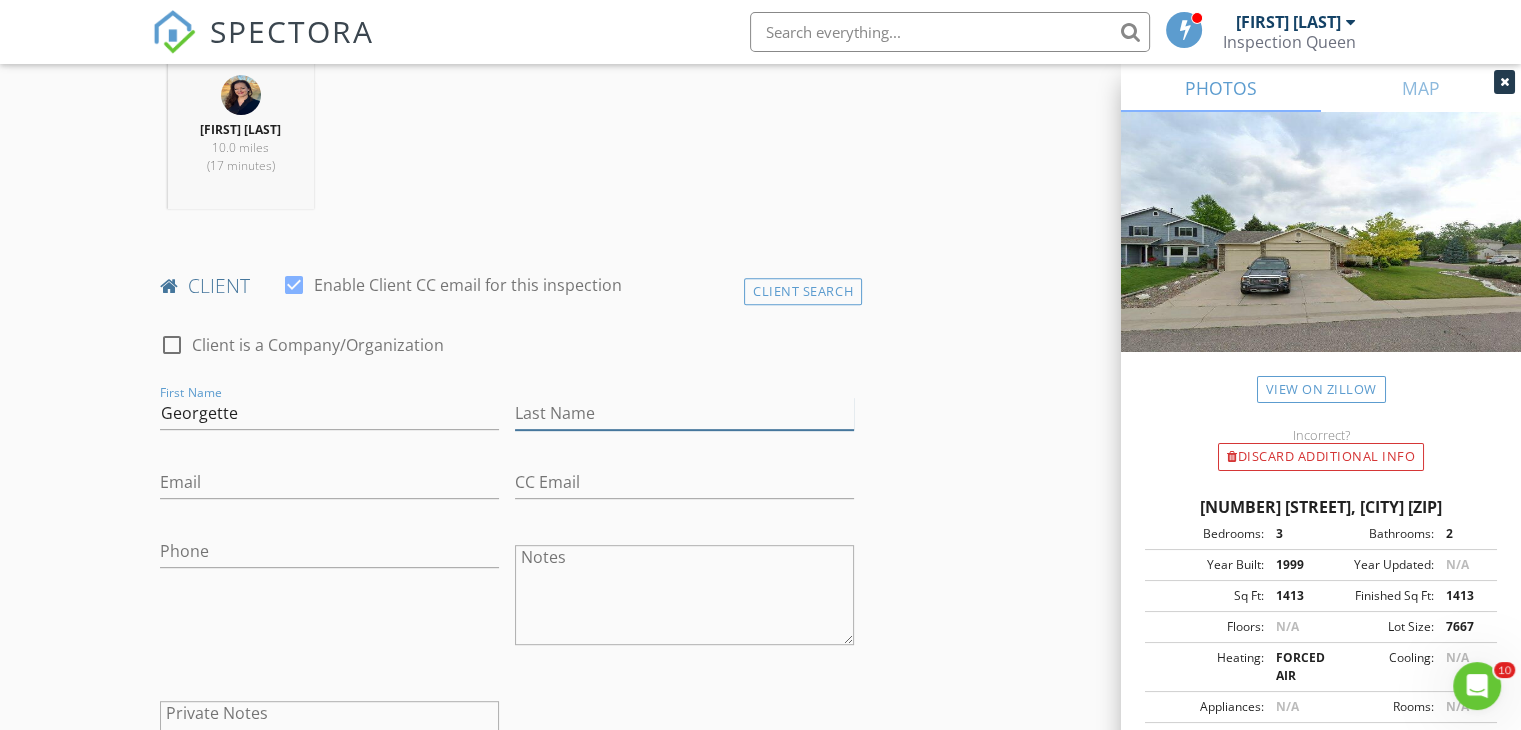 click on "Last Name" at bounding box center (684, 413) 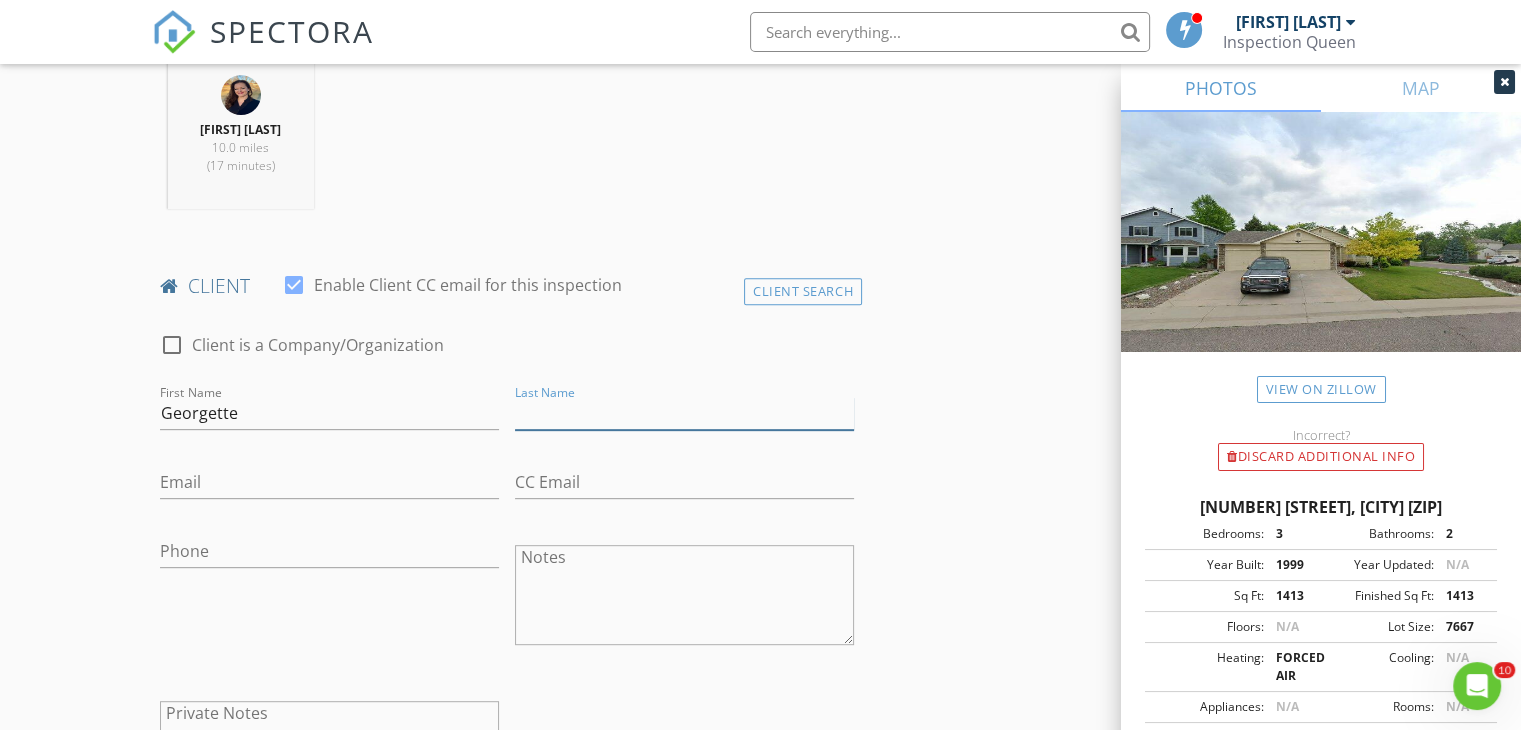 paste on "Stowers" 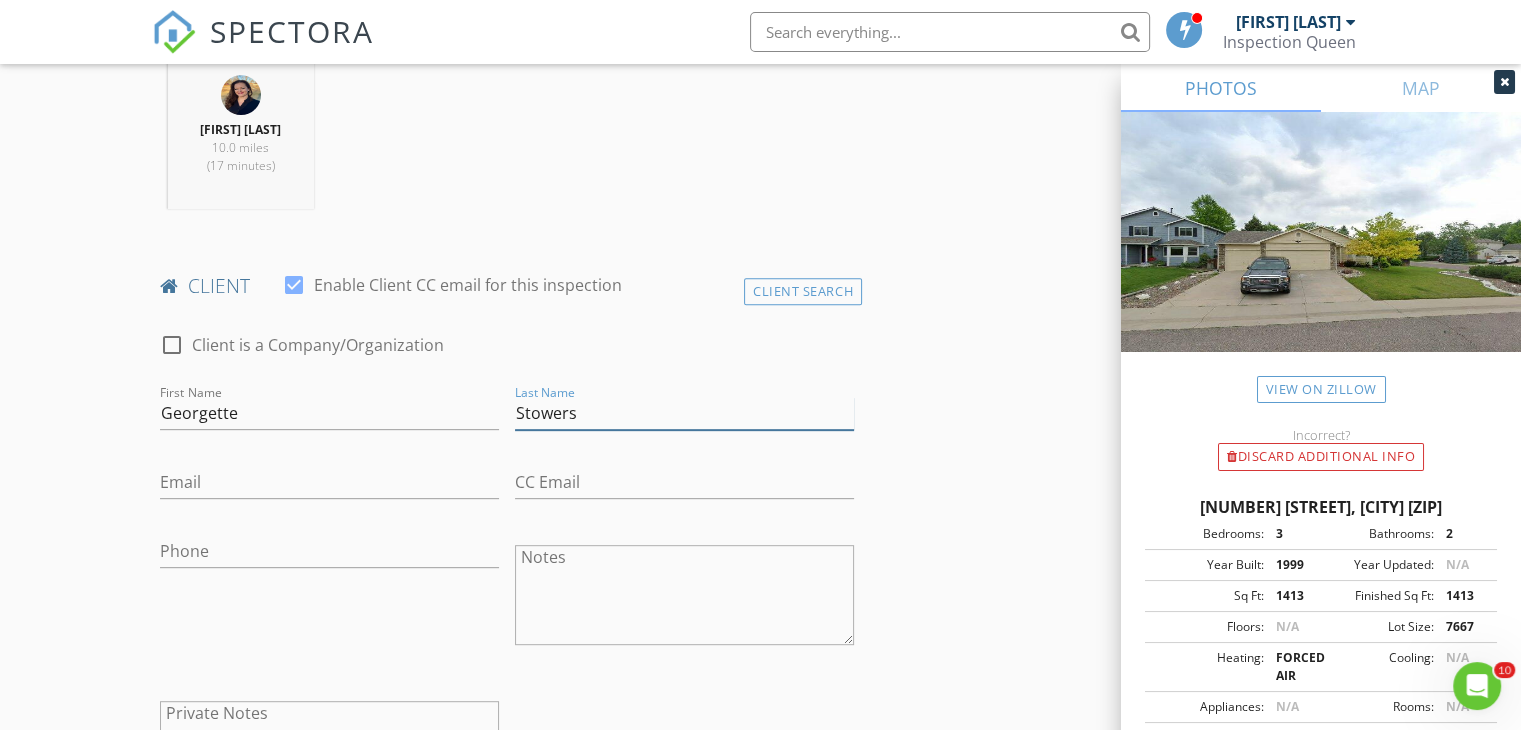 type on "Stowers" 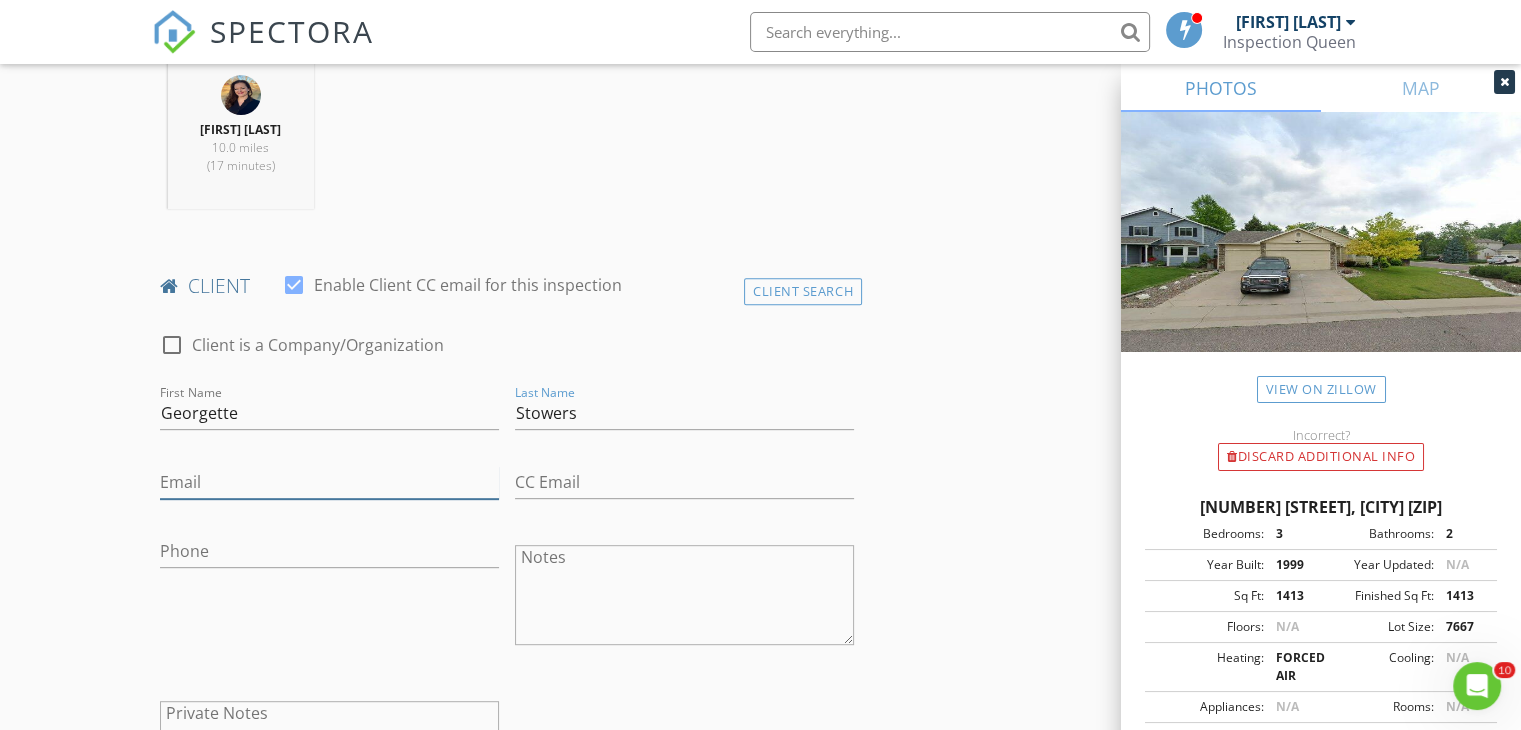 click on "Email" at bounding box center [329, 482] 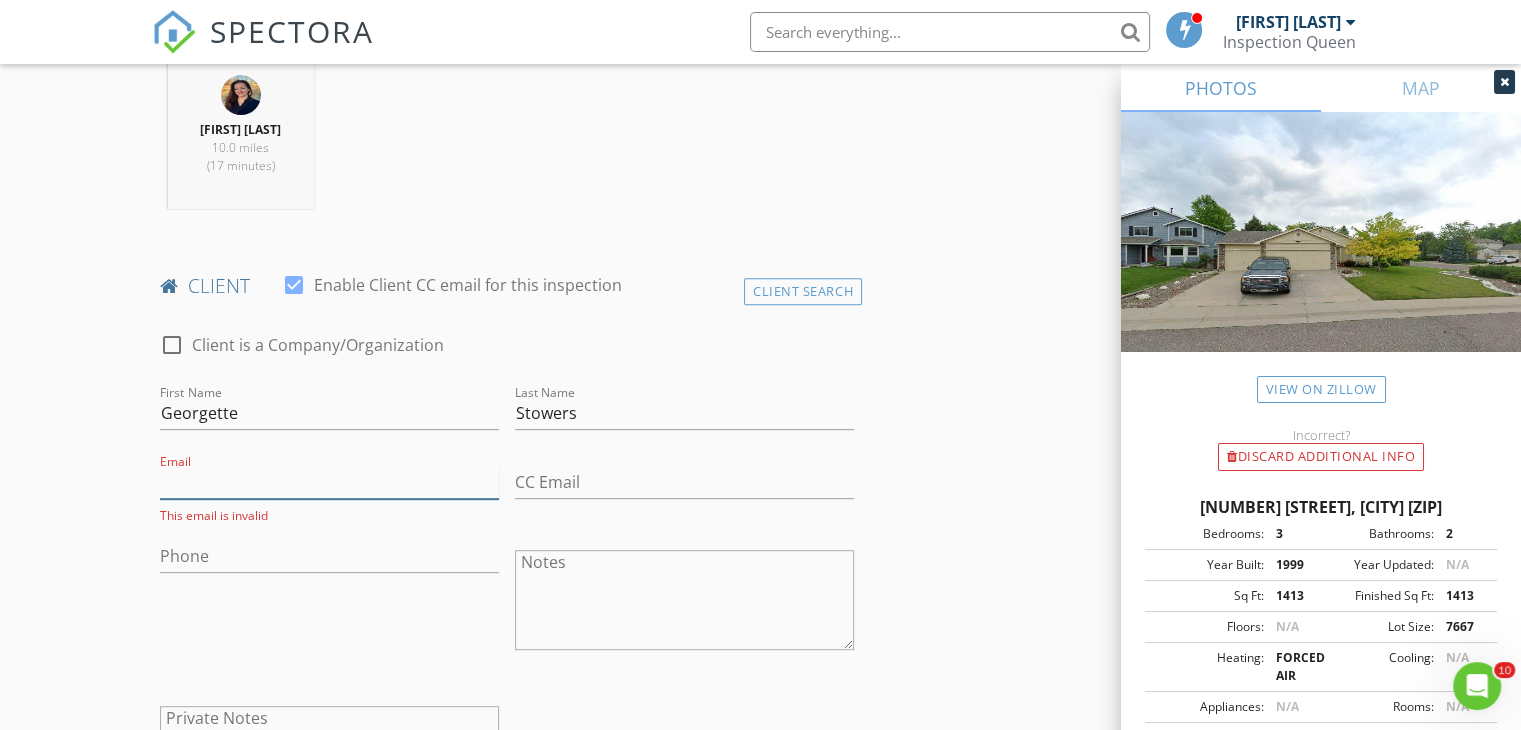 paste on "xpertgolflover@aol.com" 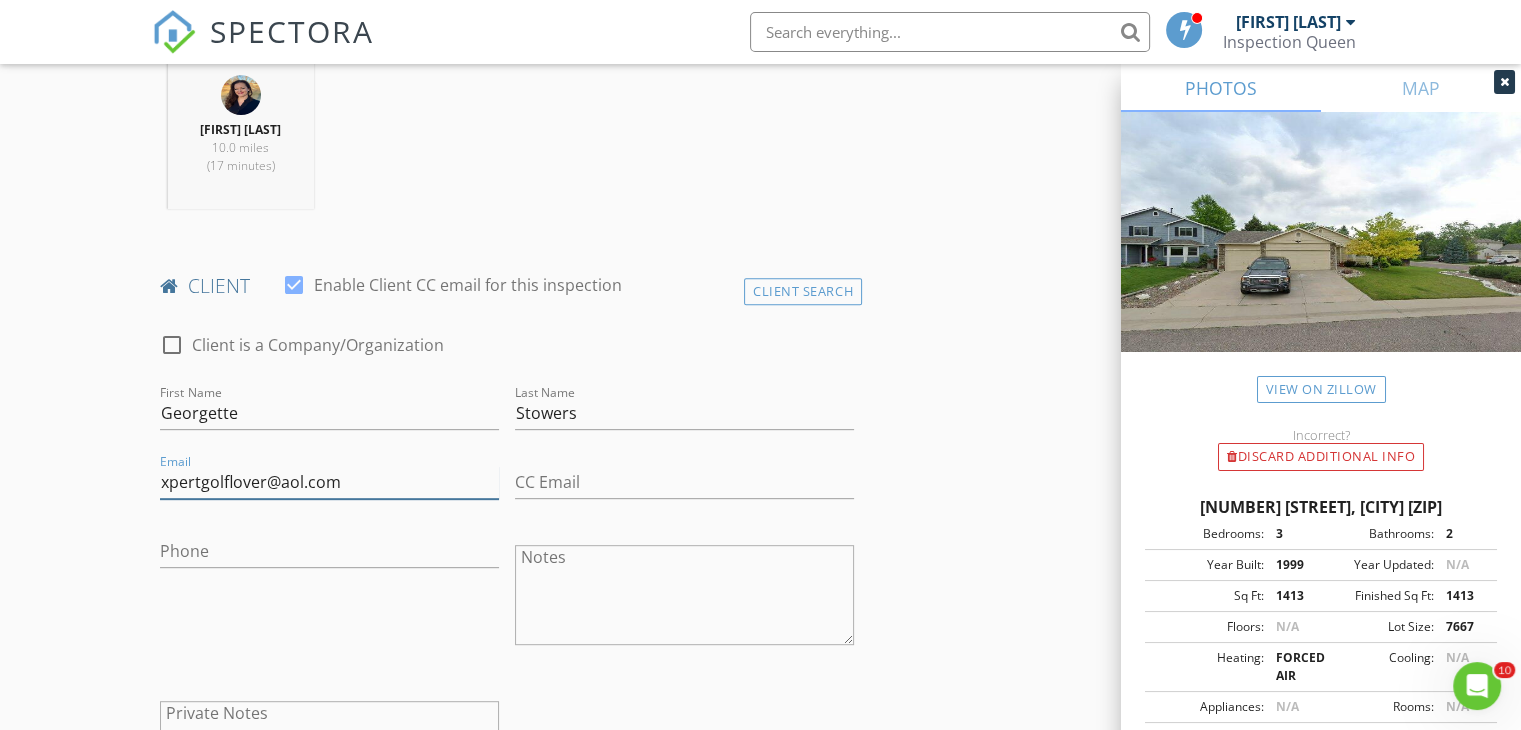type on "xpertgolflover@aol.com" 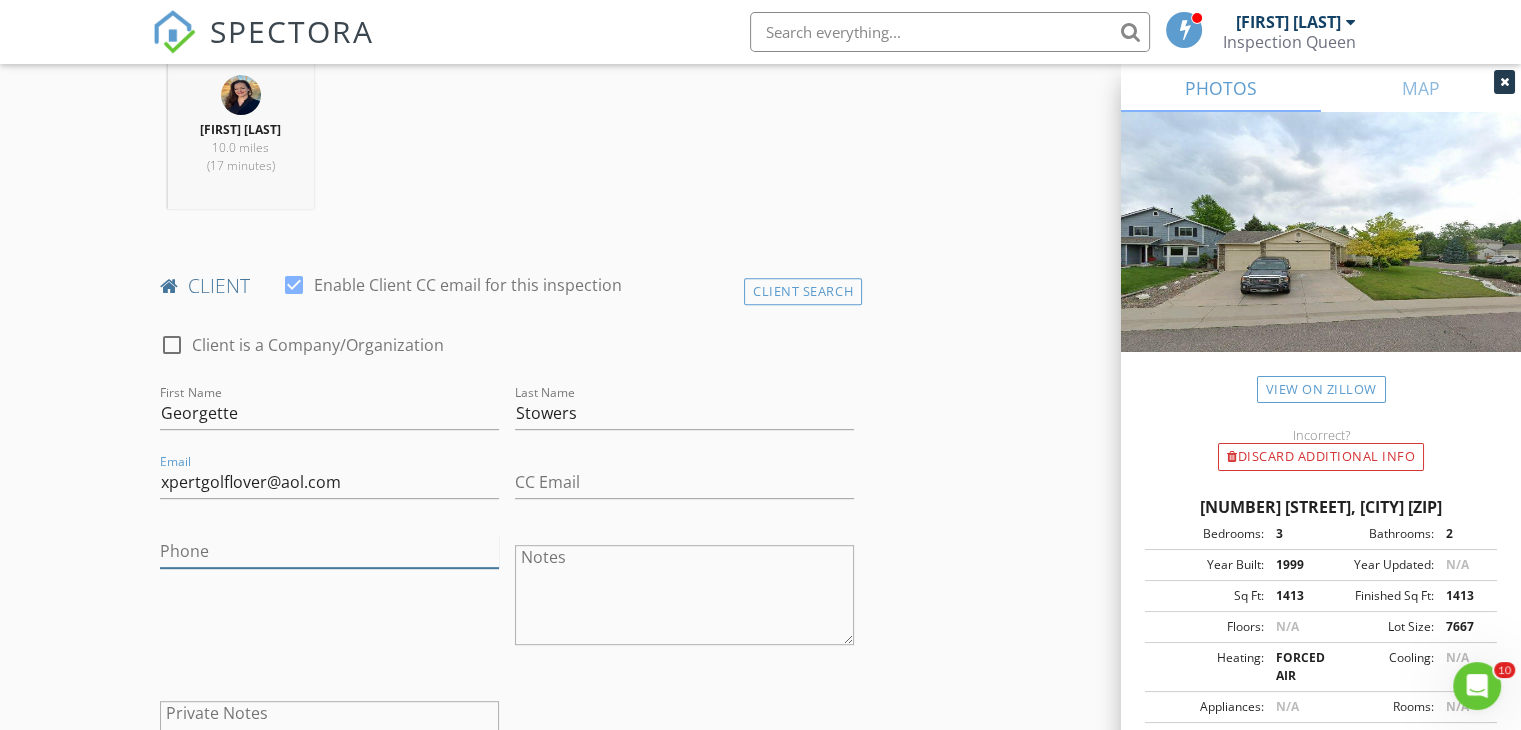 click on "Phone" at bounding box center [329, 551] 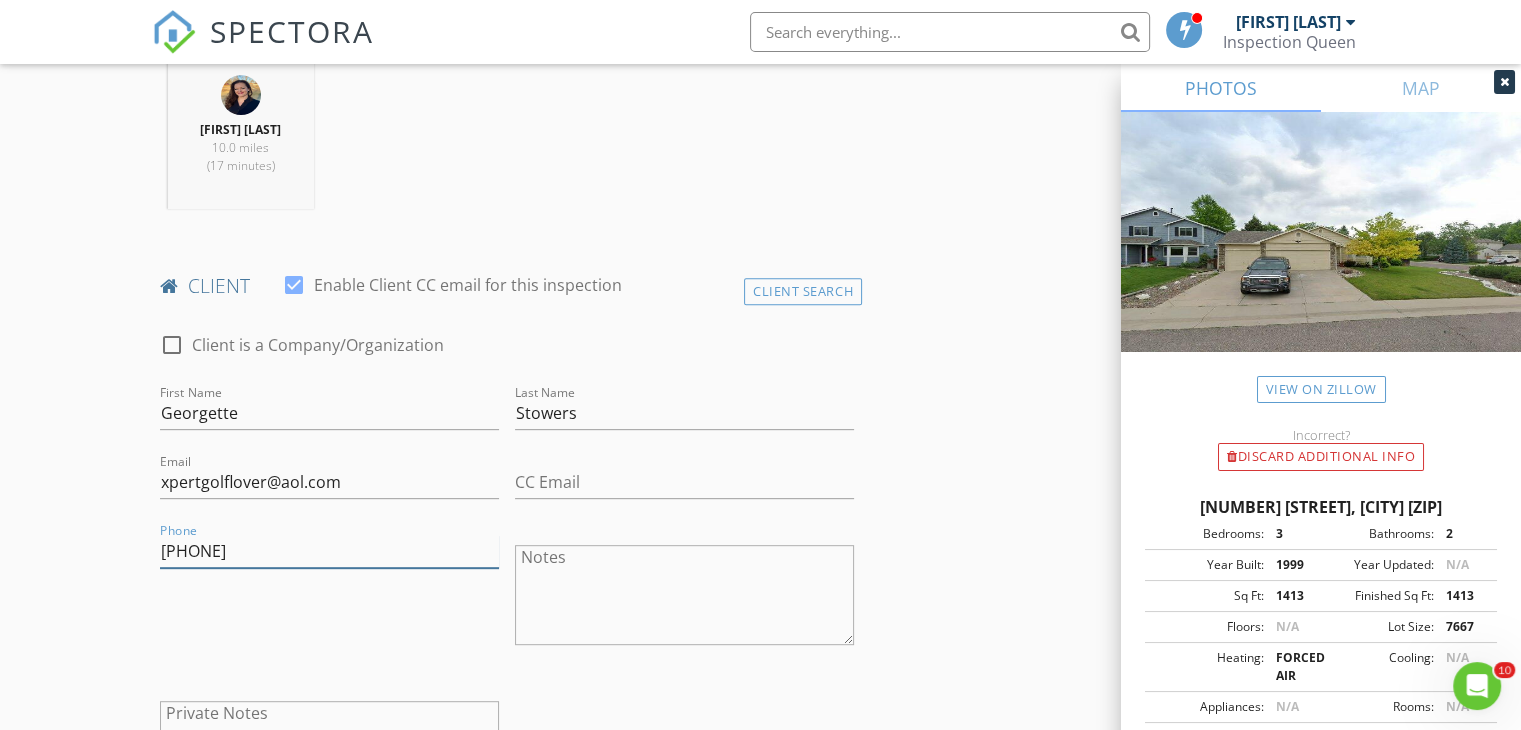 type on "303-429-7118" 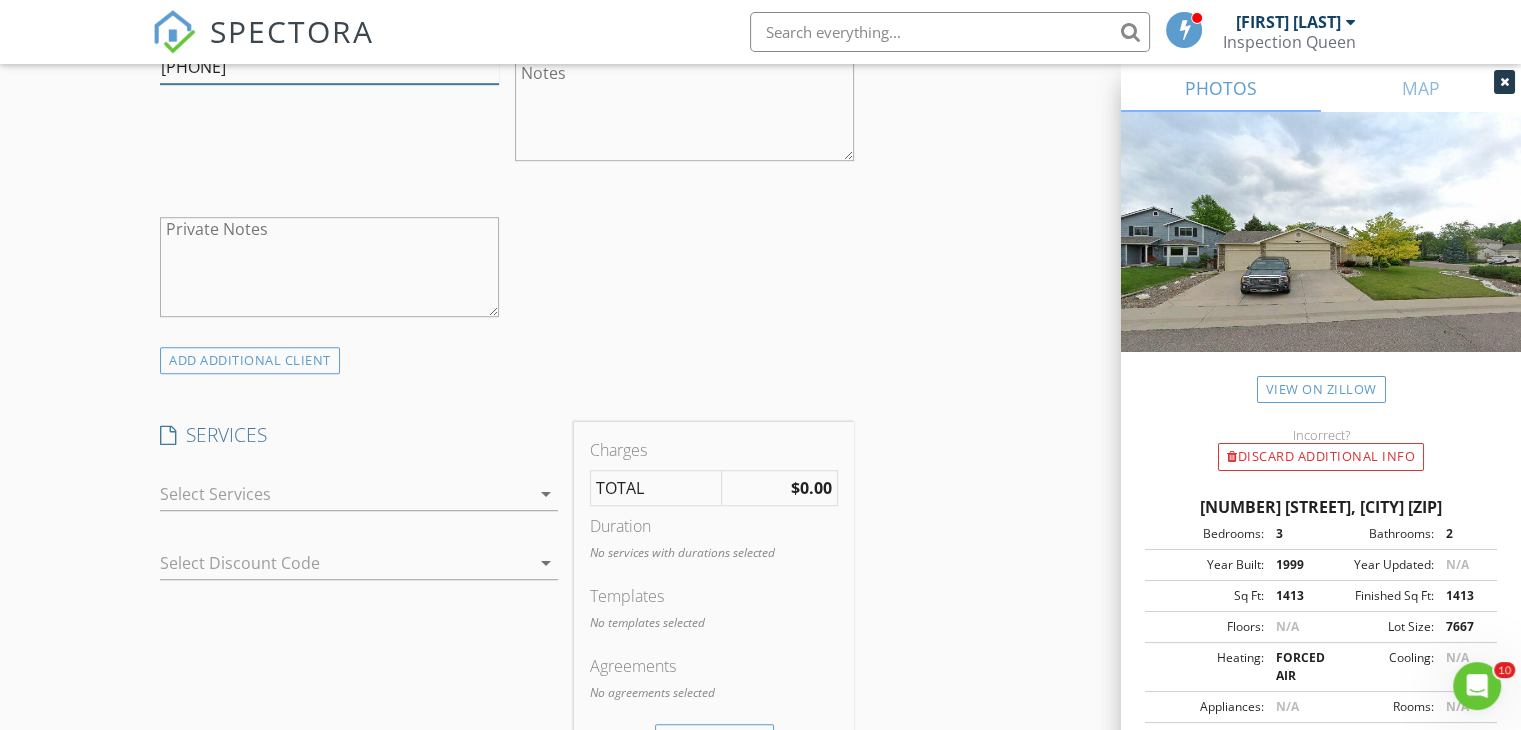 scroll, scrollTop: 1400, scrollLeft: 0, axis: vertical 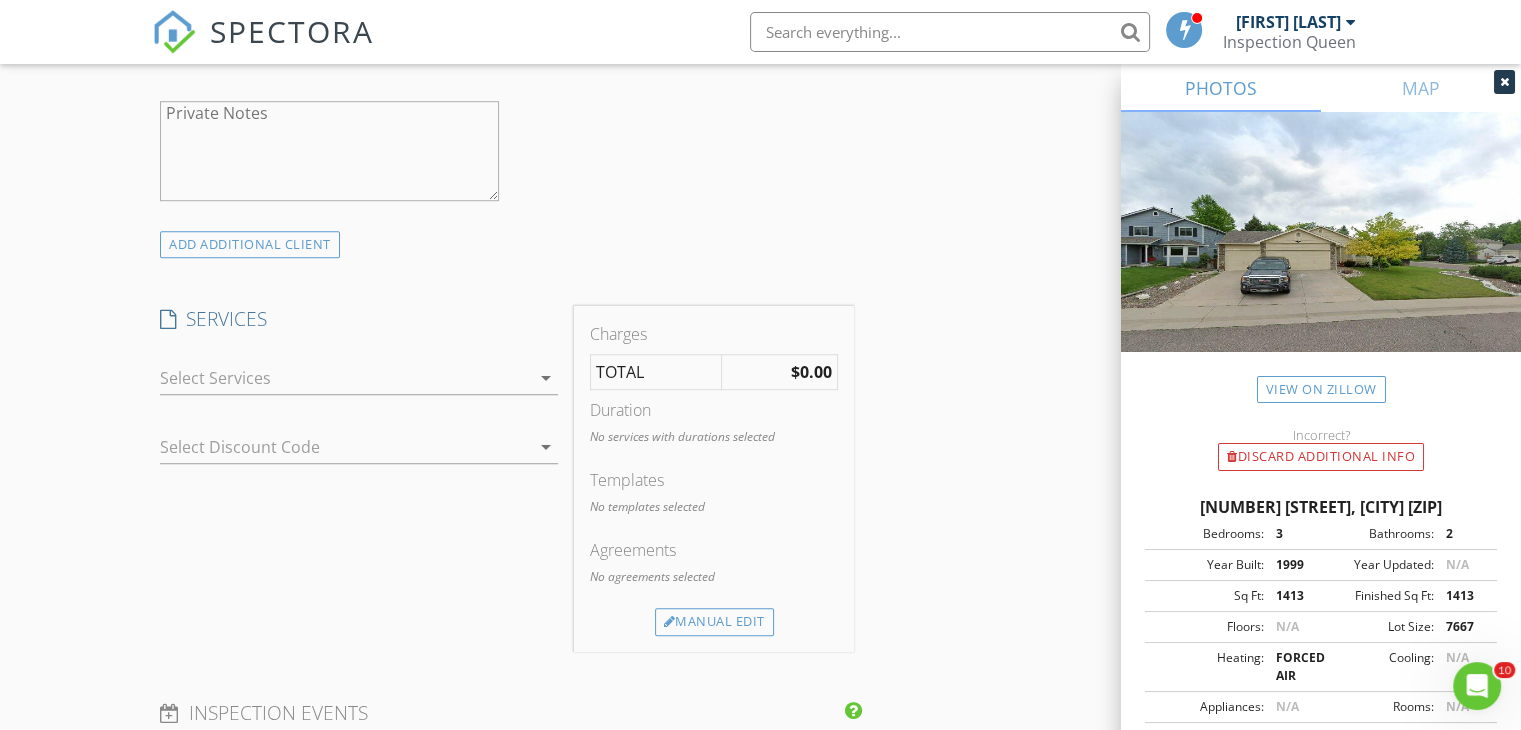 click on "arrow_drop_down" at bounding box center [546, 378] 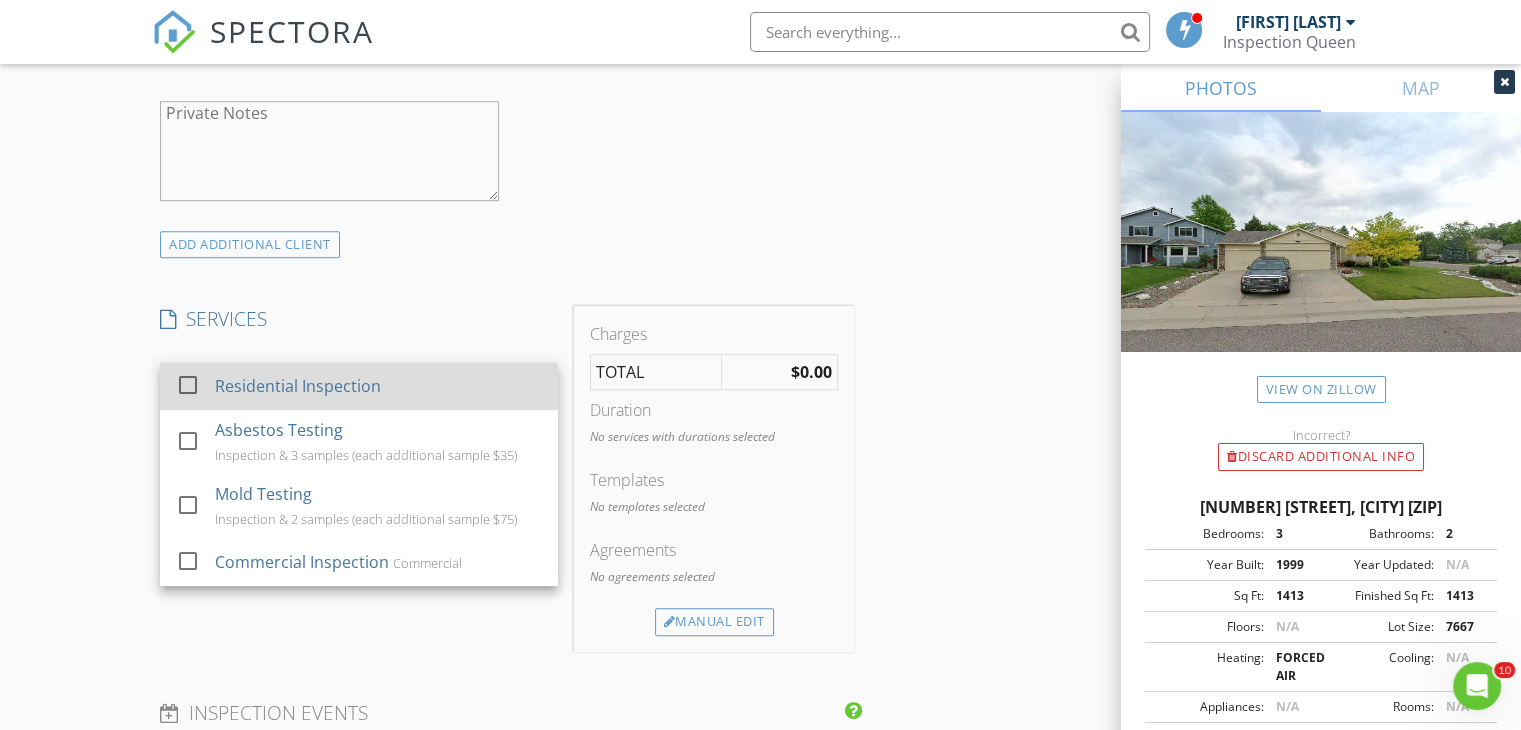 click at bounding box center (192, 403) 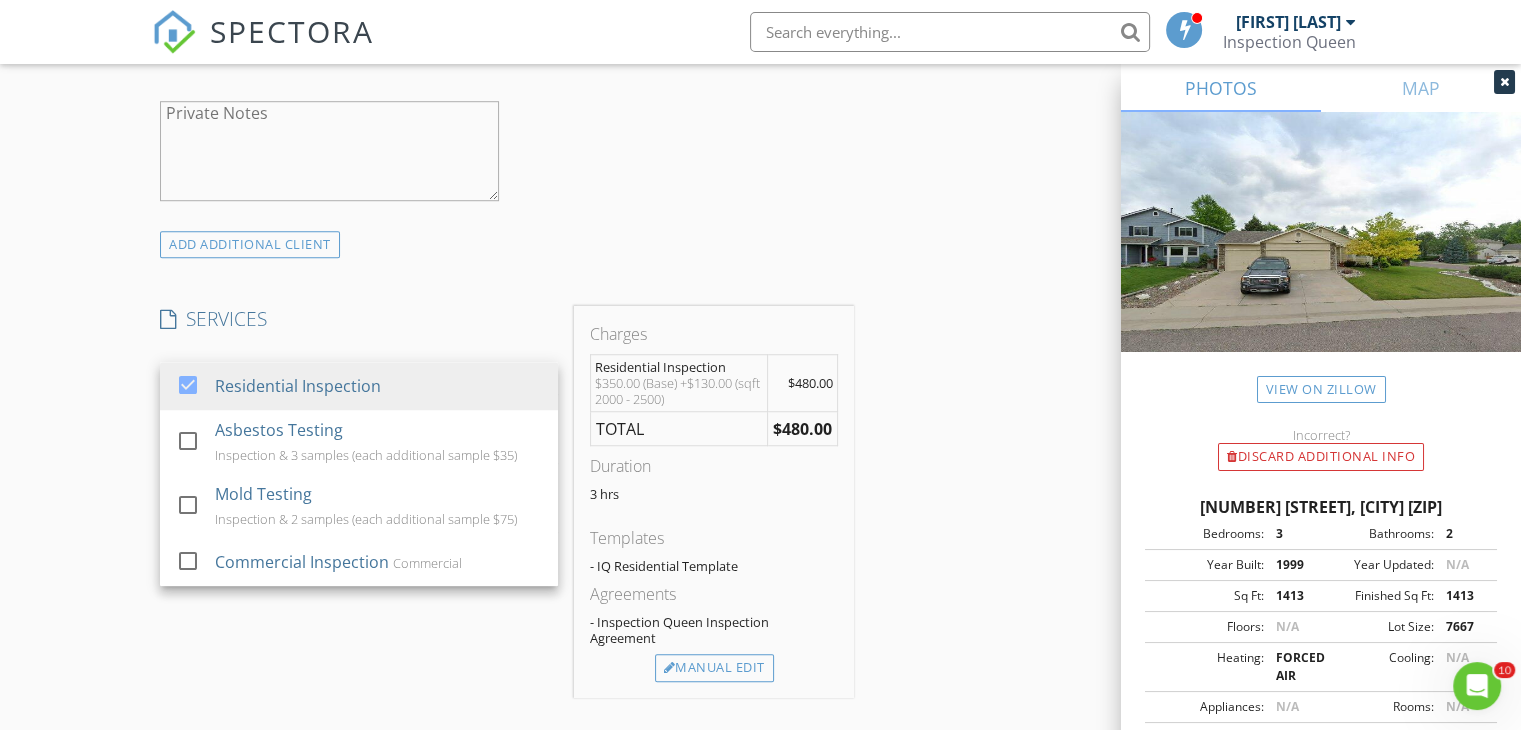 click on "ADD ADDITIONAL client" at bounding box center (507, 244) 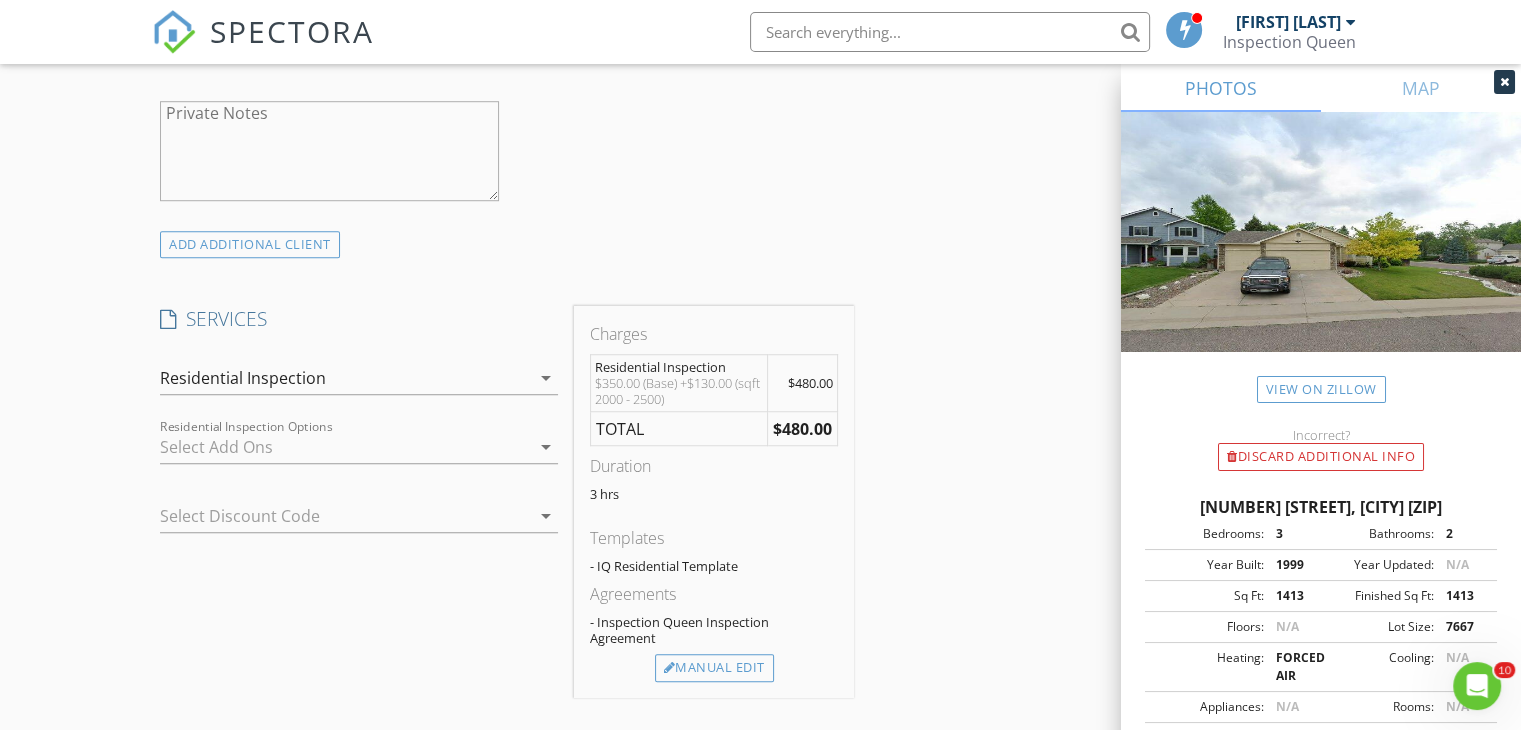 click on "arrow_drop_down" at bounding box center [546, 447] 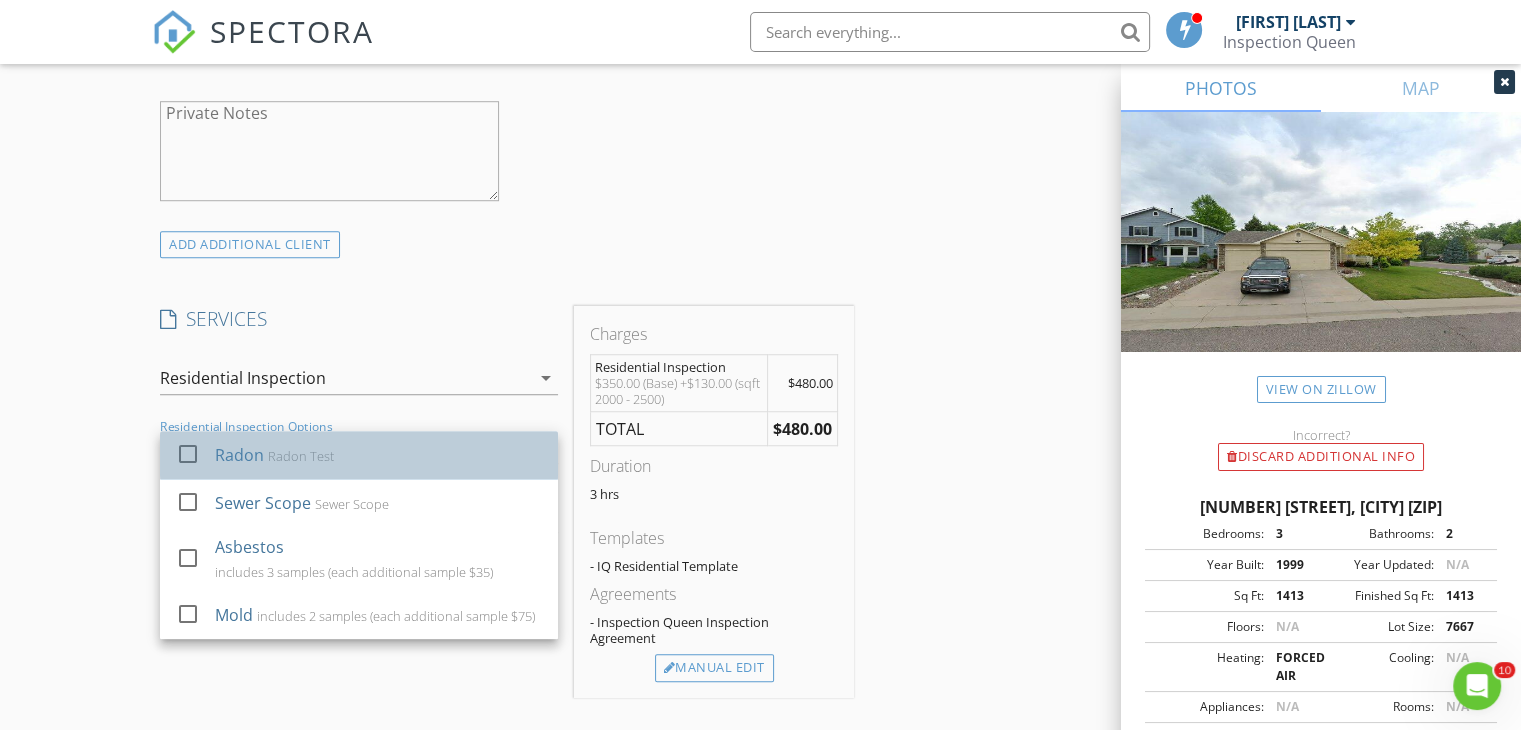 click on "Radon   Radon Test" at bounding box center [379, 455] 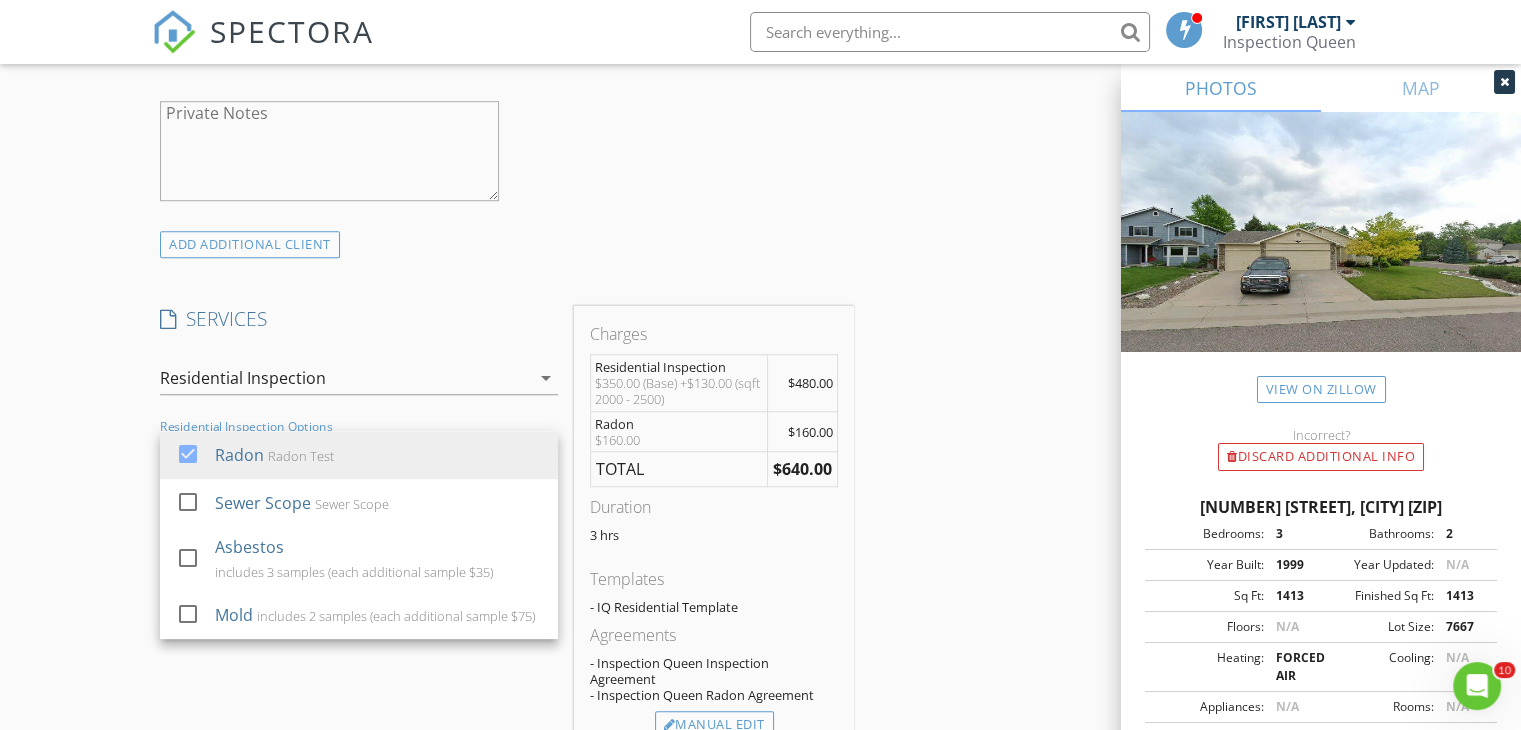click on "INSPECTOR(S)
check_box   Molly Edwards   PRIMARY   Molly Edwards arrow_drop_down   check_box_outline_blank Molly Edwards specifically requested
Date/Time
08/03/2025 10:00 AM
Location
Address Search       Address 5395 S Robb Way   Unit   City Littleton   State CO   Zip 80127   County Jefferson     Square Feet 2093   Year Built 1999   Foundation arrow_drop_down     Molly Edwards     10.0 miles     (17 minutes)
client
check_box Enable Client CC email for this inspection   Client Search     check_box_outline_blank Client is a Company/Organization     First Name Georgette   Last Name Stowers   Email xpertgolflover@aol.com   CC Email   Phone 303-429-7118           Notes   Private Notes
ADD ADDITIONAL client
SERVICES
check_box   Residential Inspection   check_box_outline_blank" at bounding box center [507, 593] 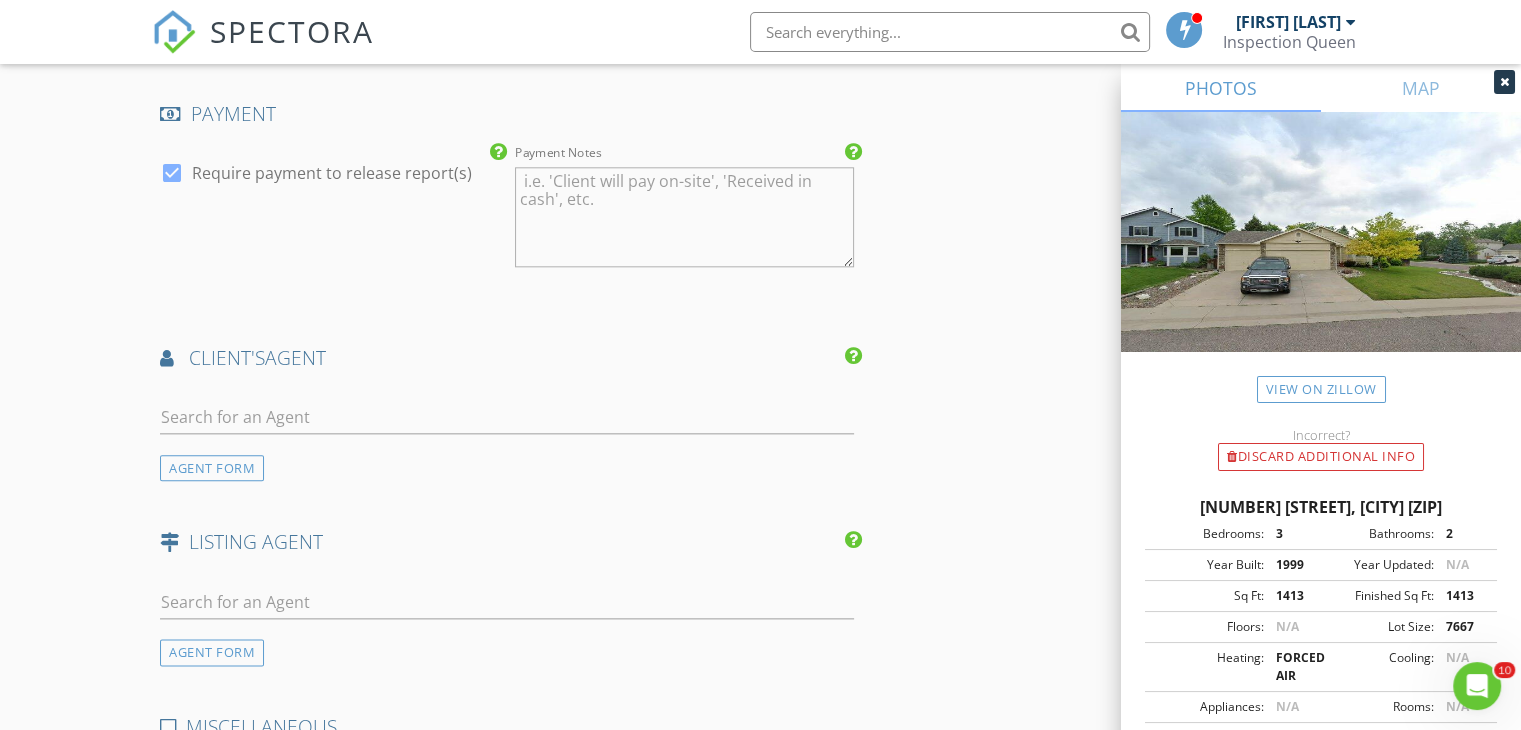 scroll, scrollTop: 2300, scrollLeft: 0, axis: vertical 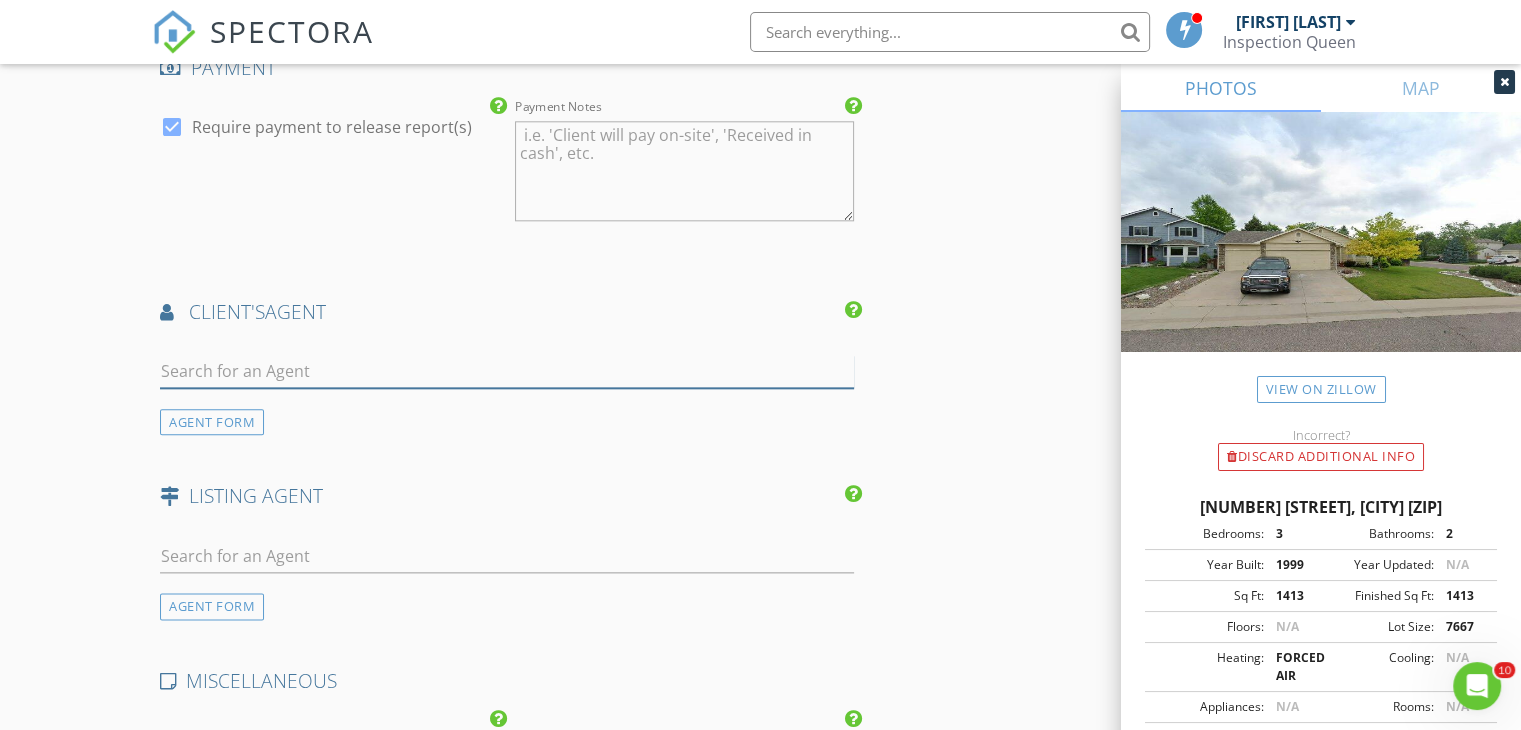 click at bounding box center (507, 371) 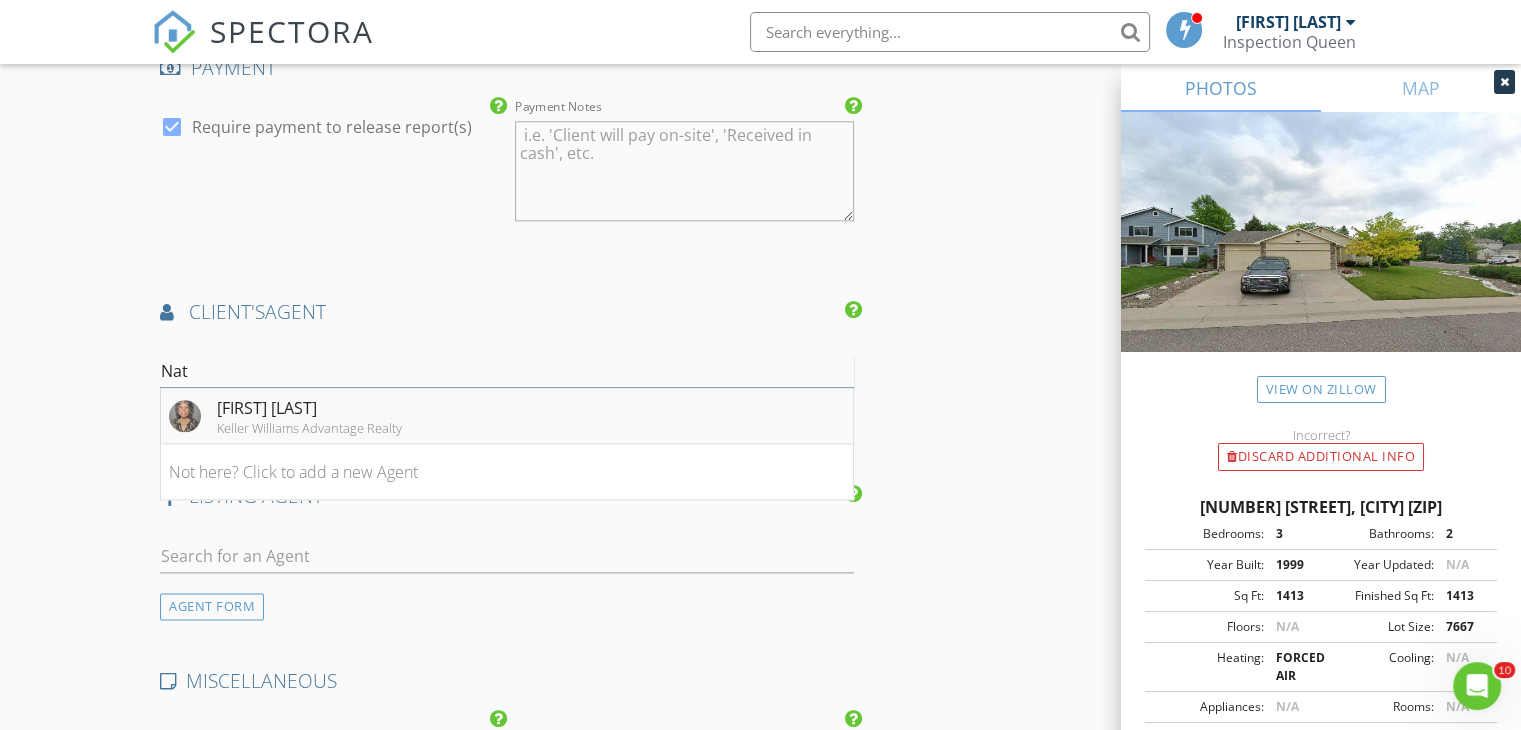type on "Nat" 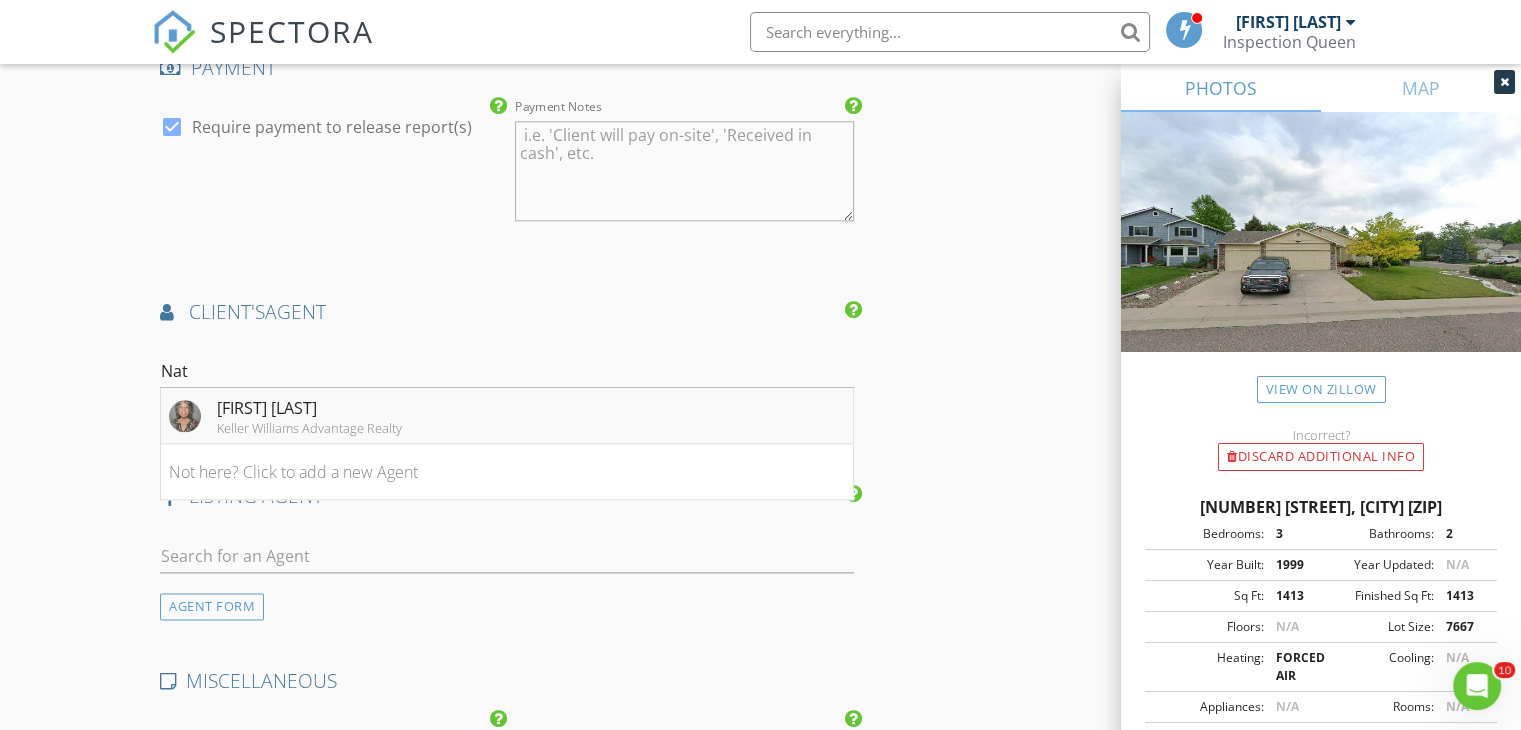 click on "Keller Williams Advantage Realty" at bounding box center (309, 428) 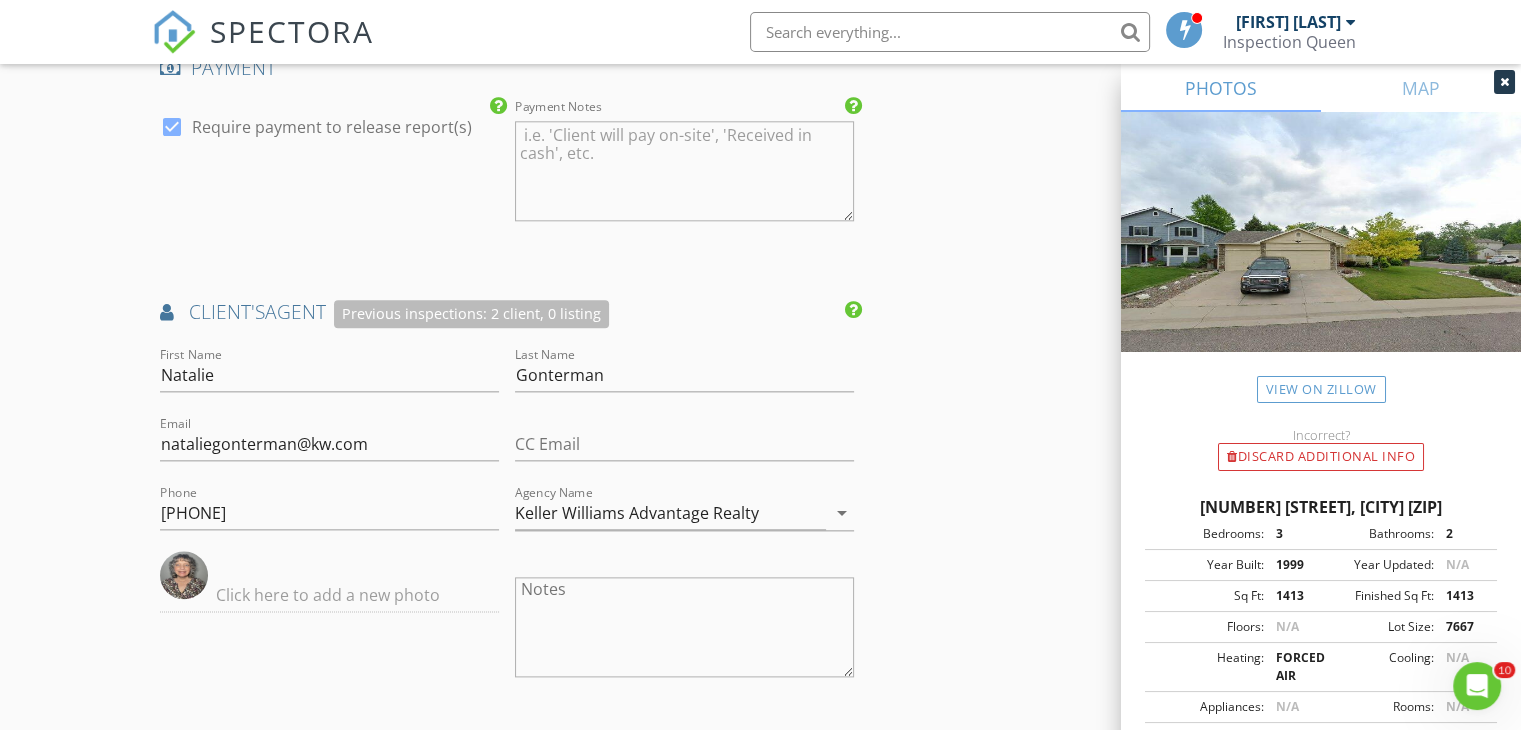 click on "INSPECTOR(S)
check_box   Molly Edwards   PRIMARY   Molly Edwards arrow_drop_down   check_box_outline_blank Molly Edwards specifically requested
Date/Time
08/03/2025 10:00 AM
Location
Address Search       Address 5395 S Robb Way   Unit   City Littleton   State CO   Zip 80127   County Jefferson     Square Feet 2093   Year Built 1999   Foundation arrow_drop_down     Molly Edwards     10.0 miles     (17 minutes)
client
check_box Enable Client CC email for this inspection   Client Search     check_box_outline_blank Client is a Company/Organization     First Name Georgette   Last Name Stowers   Email xpertgolflover@aol.com   CC Email   Phone 303-429-7118           Notes   Private Notes
ADD ADDITIONAL client
SERVICES
check_box   Residential Inspection   check_box_outline_blank" at bounding box center [760, -21] 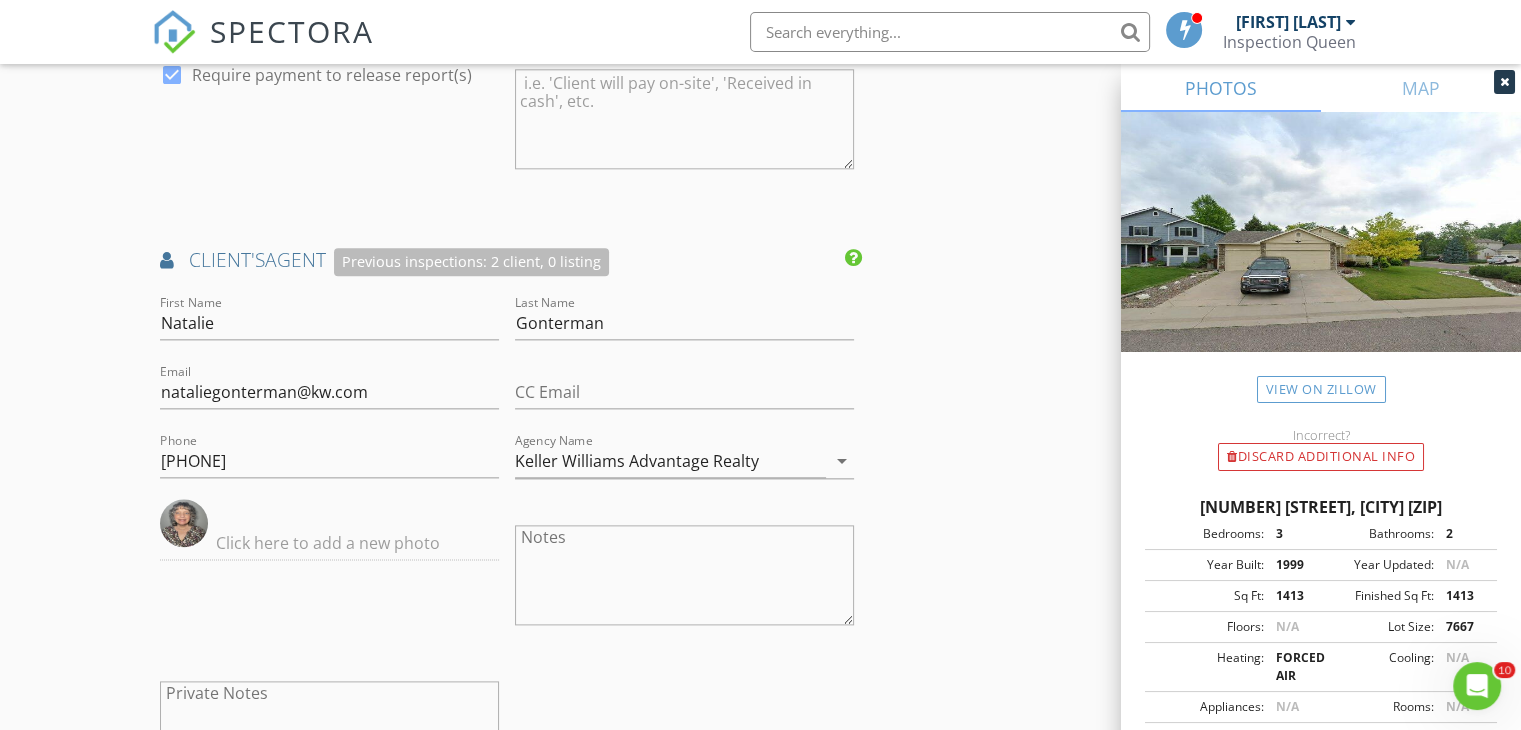 scroll, scrollTop: 2400, scrollLeft: 0, axis: vertical 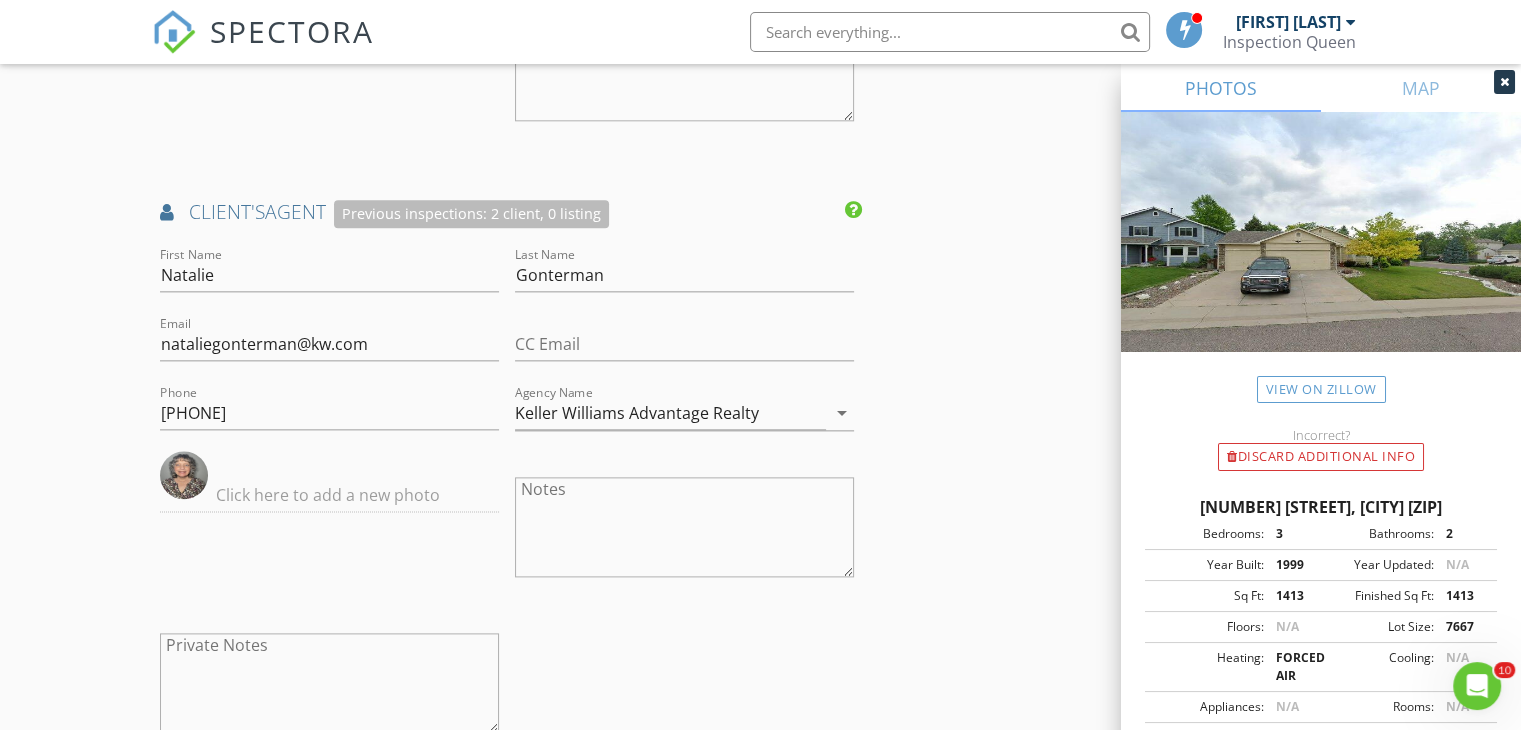click on "INSPECTOR(S)
check_box   Molly Edwards   PRIMARY   Molly Edwards arrow_drop_down   check_box_outline_blank Molly Edwards specifically requested
Date/Time
08/03/2025 10:00 AM
Location
Address Search       Address 5395 S Robb Way   Unit   City Littleton   State CO   Zip 80127   County Jefferson     Square Feet 2093   Year Built 1999   Foundation arrow_drop_down     Molly Edwards     10.0 miles     (17 minutes)
client
check_box Enable Client CC email for this inspection   Client Search     check_box_outline_blank Client is a Company/Organization     First Name Georgette   Last Name Stowers   Email xpertgolflover@aol.com   CC Email   Phone 303-429-7118           Notes   Private Notes
ADD ADDITIONAL client
SERVICES
check_box   Residential Inspection   check_box_outline_blank" at bounding box center (760, -121) 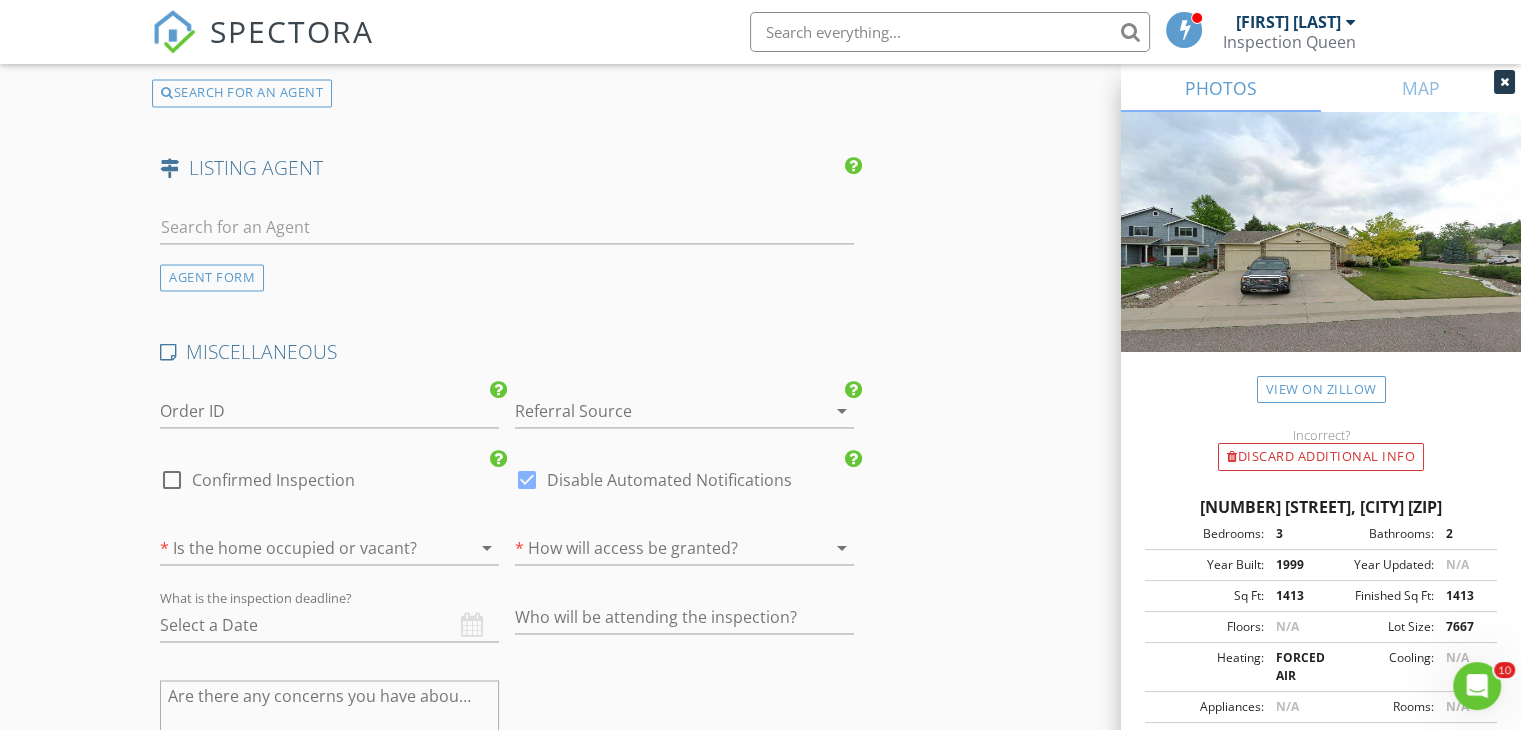 scroll, scrollTop: 3100, scrollLeft: 0, axis: vertical 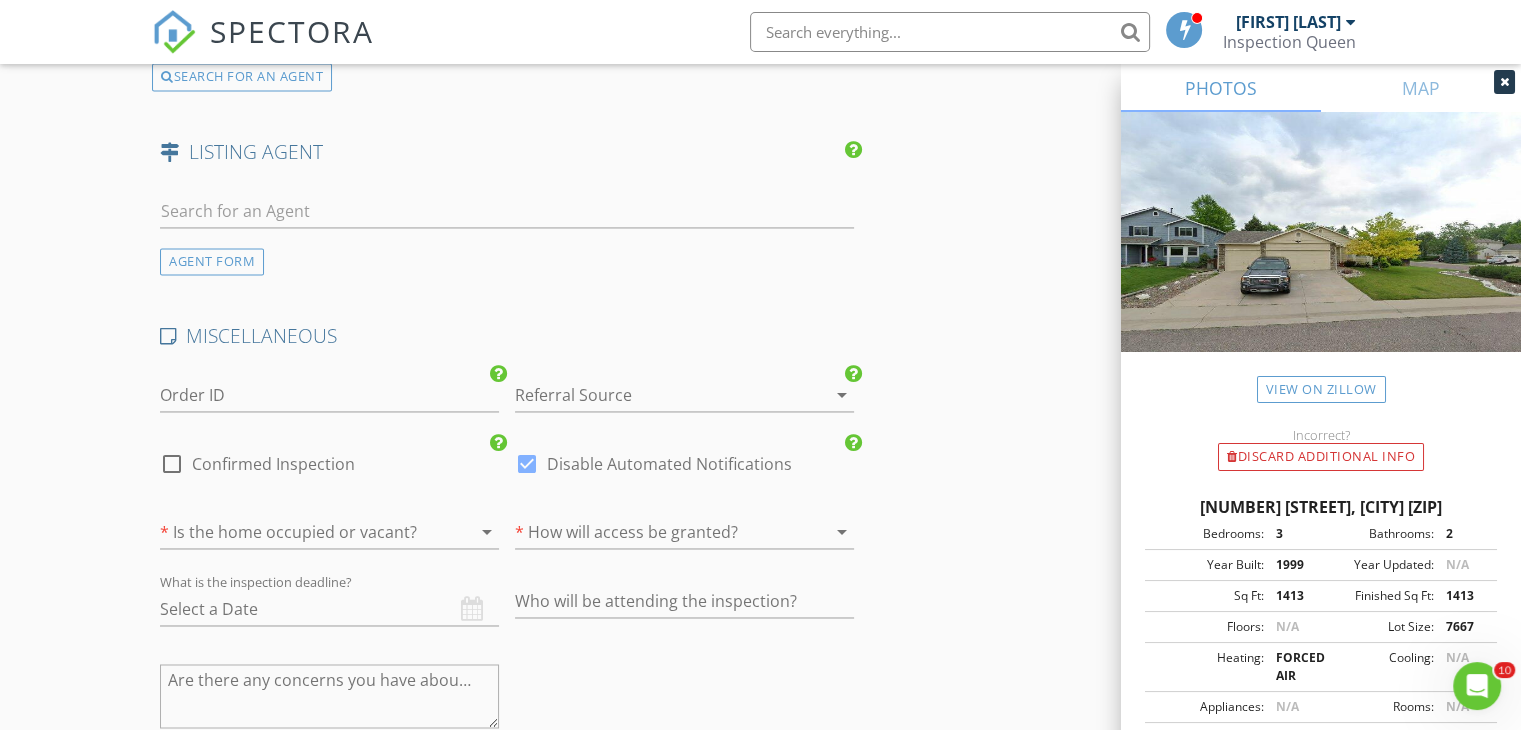 click at bounding box center [656, 395] 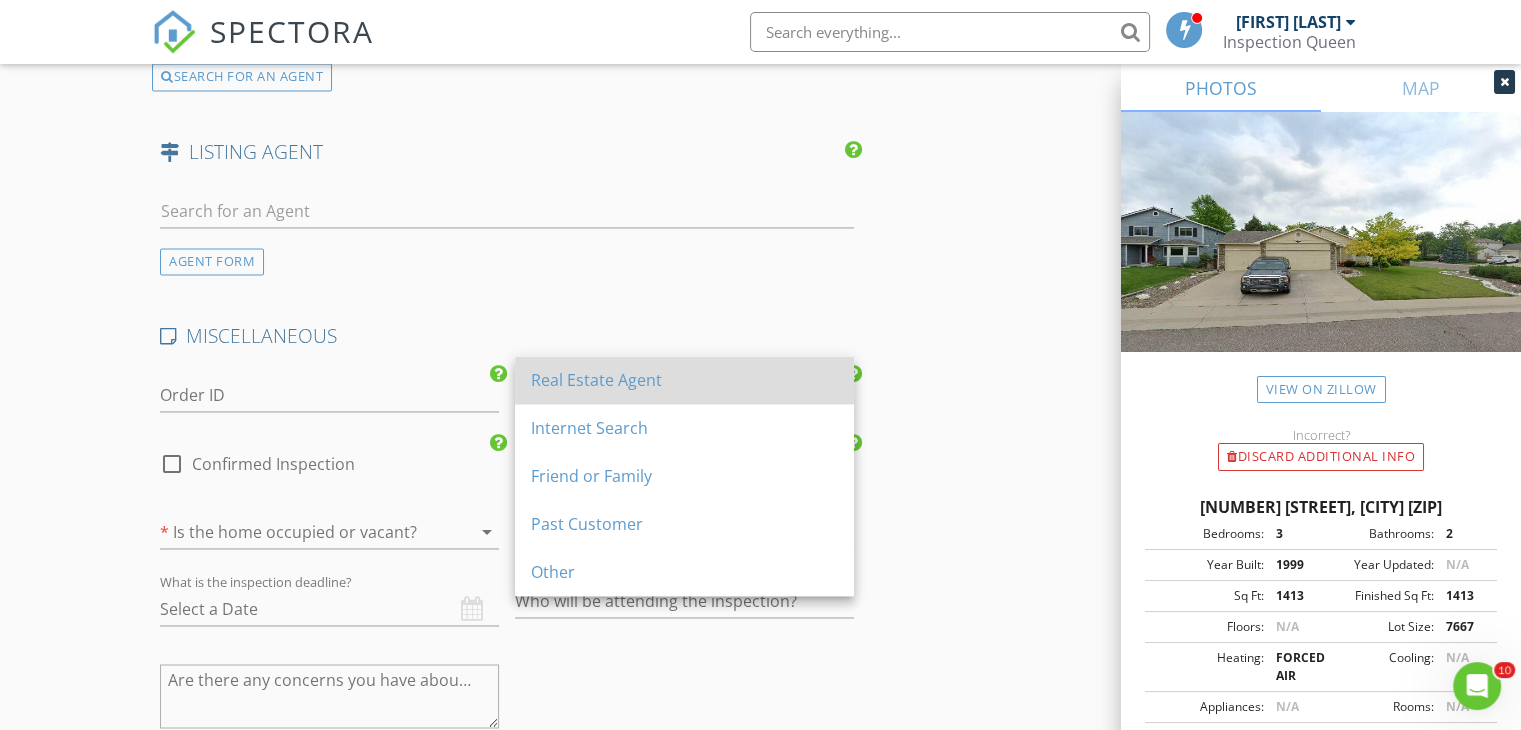 click on "Real Estate Agent" at bounding box center [684, 380] 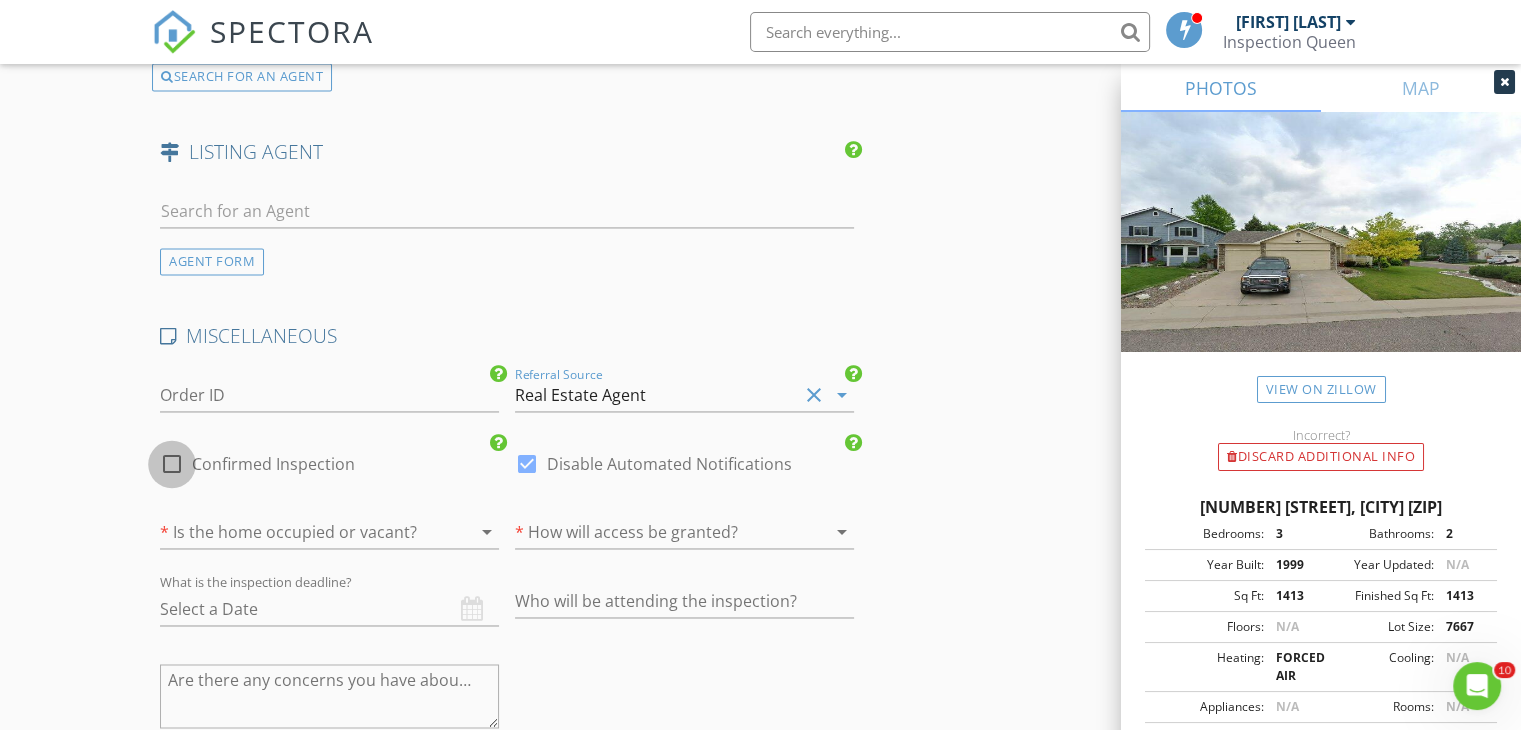 click at bounding box center [172, 464] 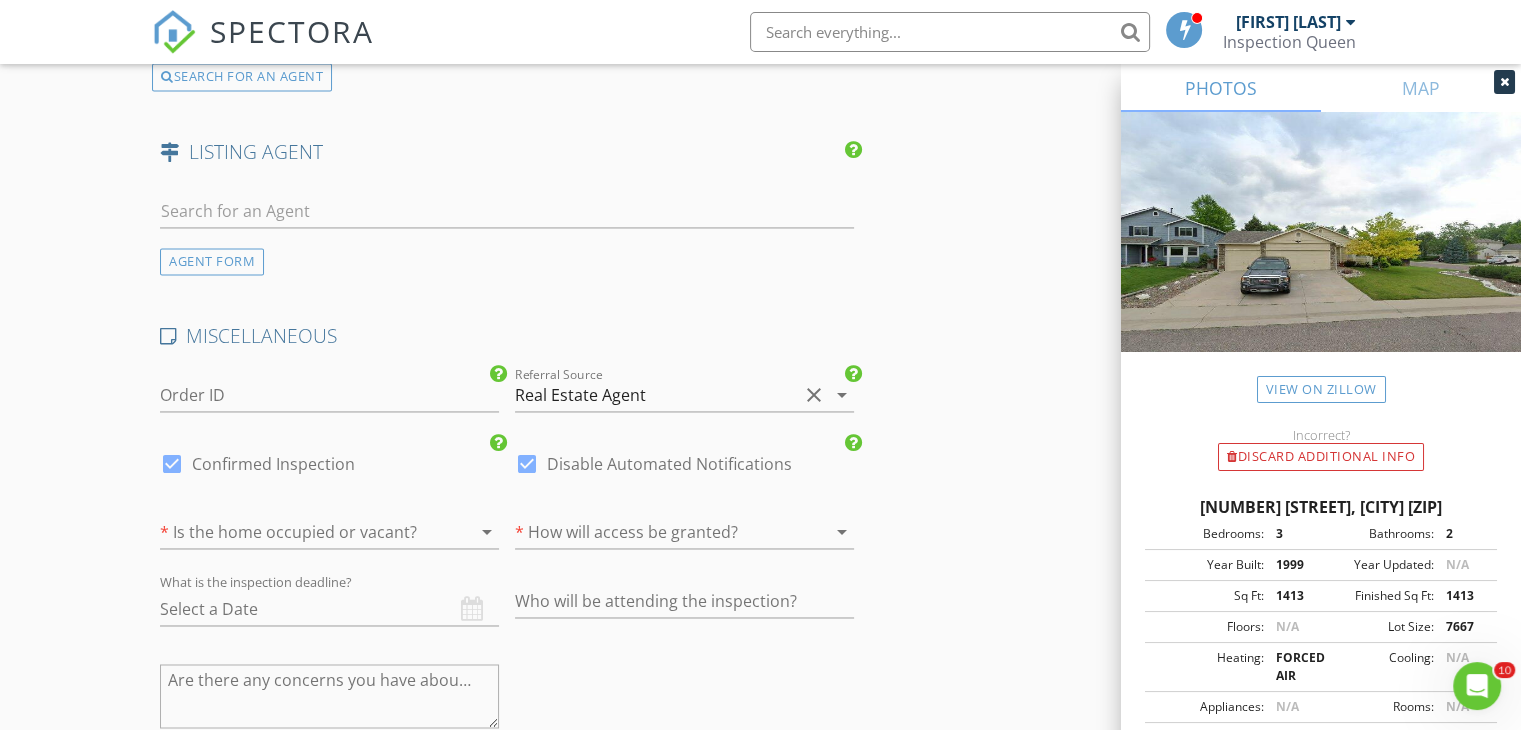 click at bounding box center (527, 464) 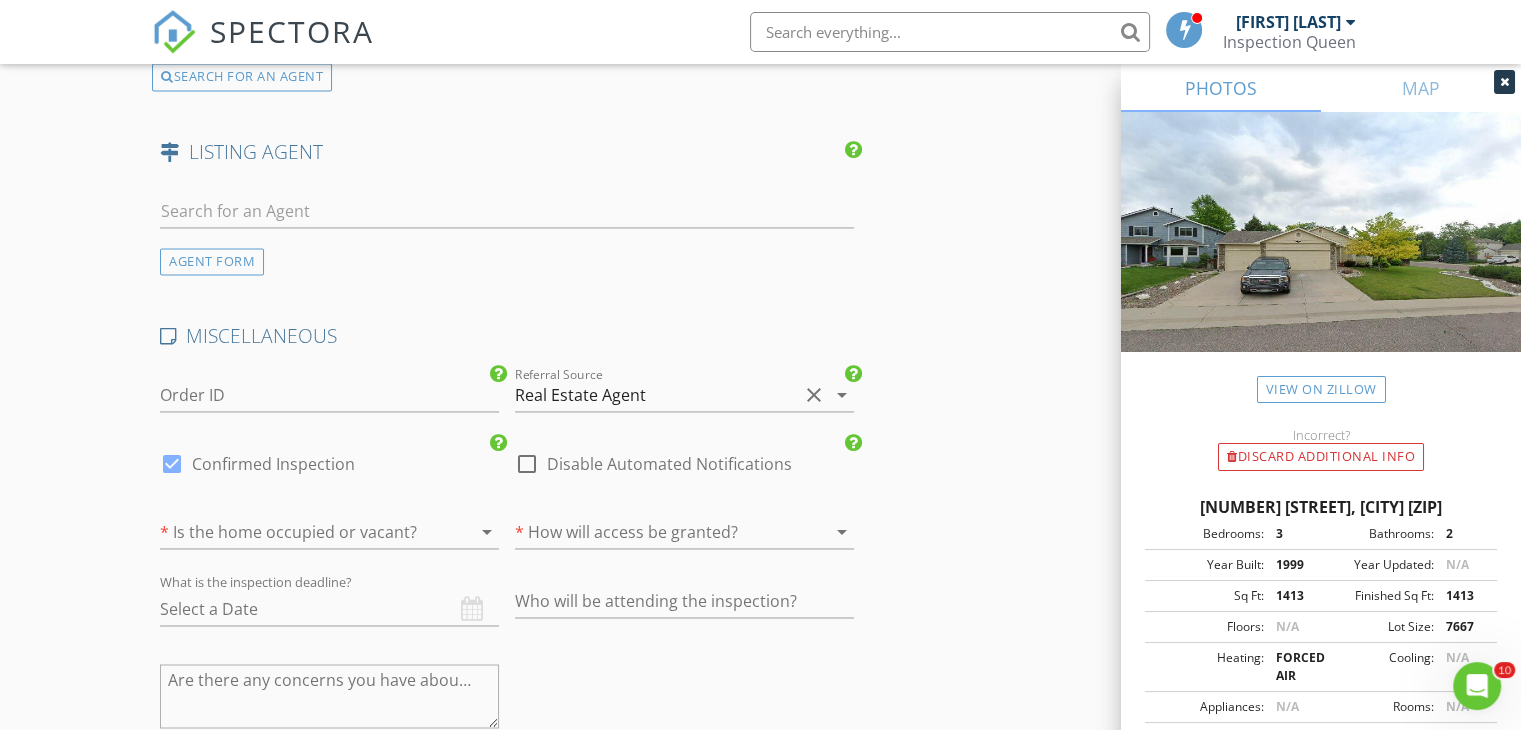 click at bounding box center (457, 532) 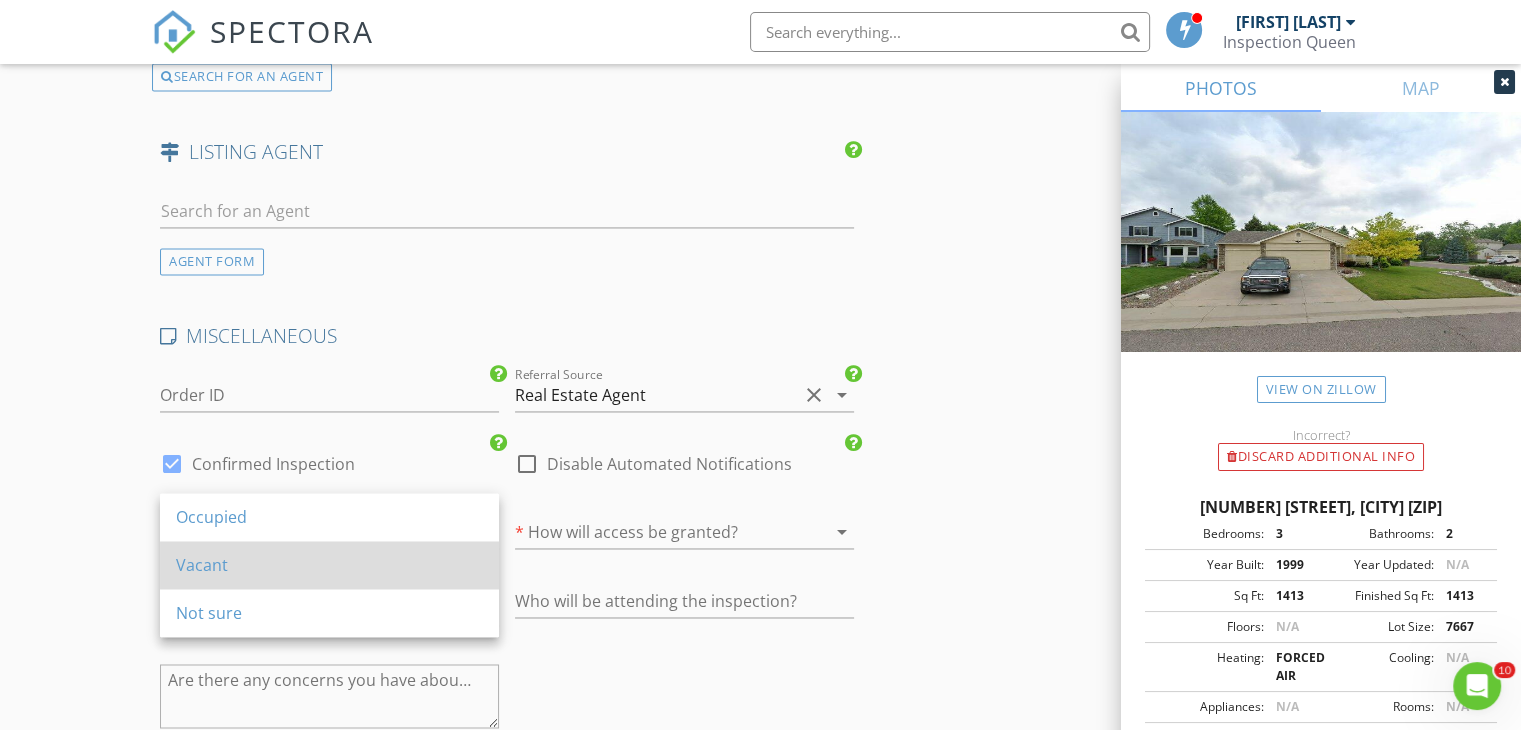 click on "Vacant" at bounding box center [329, 565] 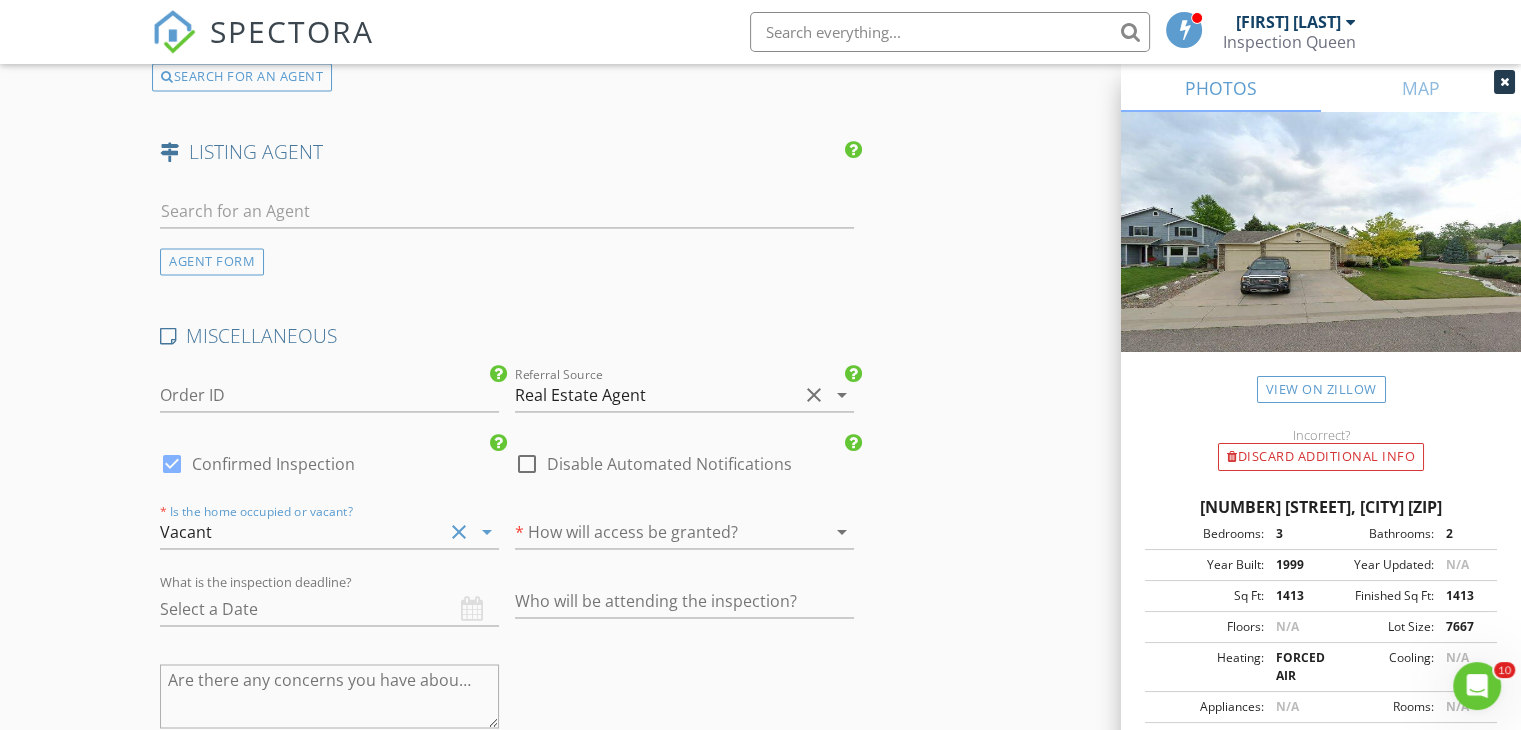 click at bounding box center [656, 532] 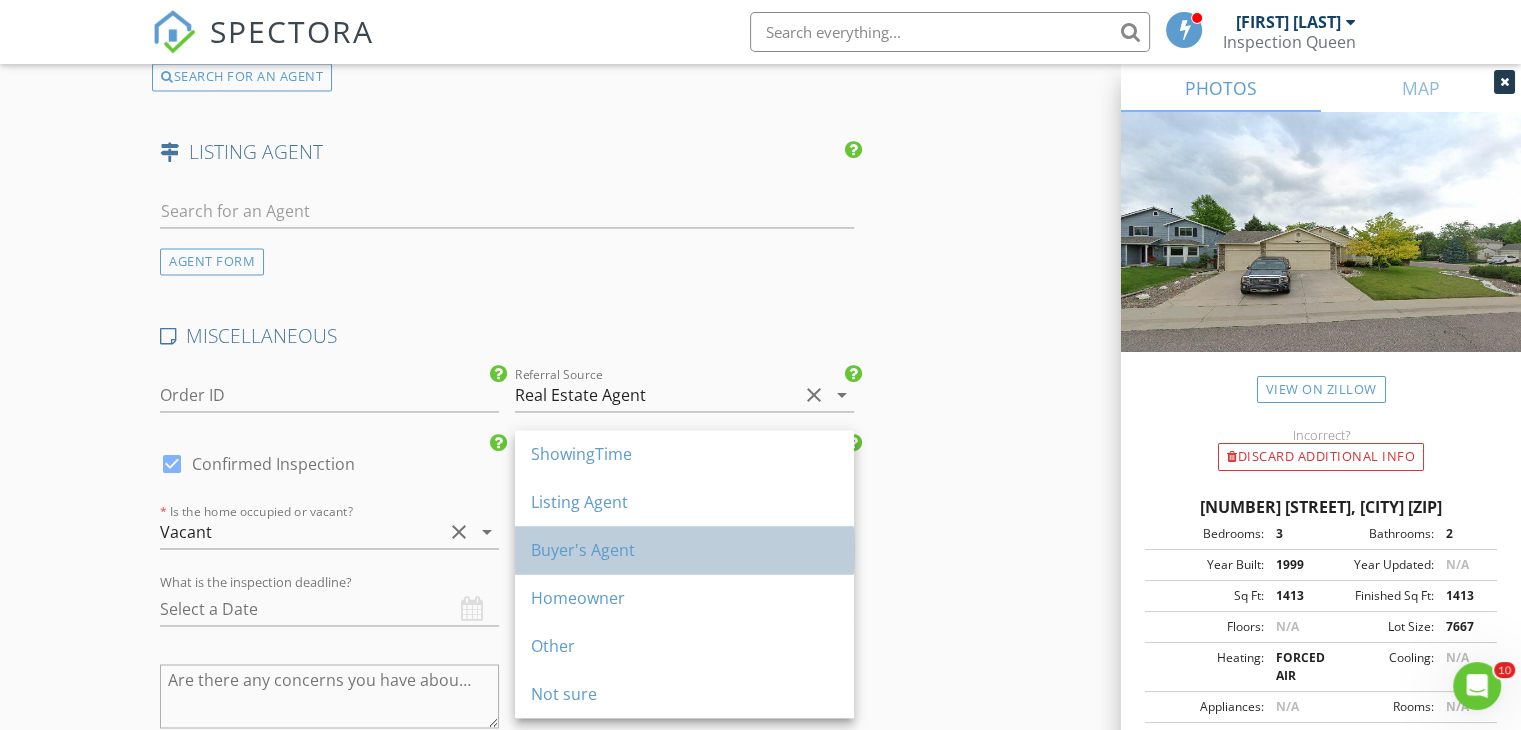 click on "Buyer's Agent" at bounding box center (684, 550) 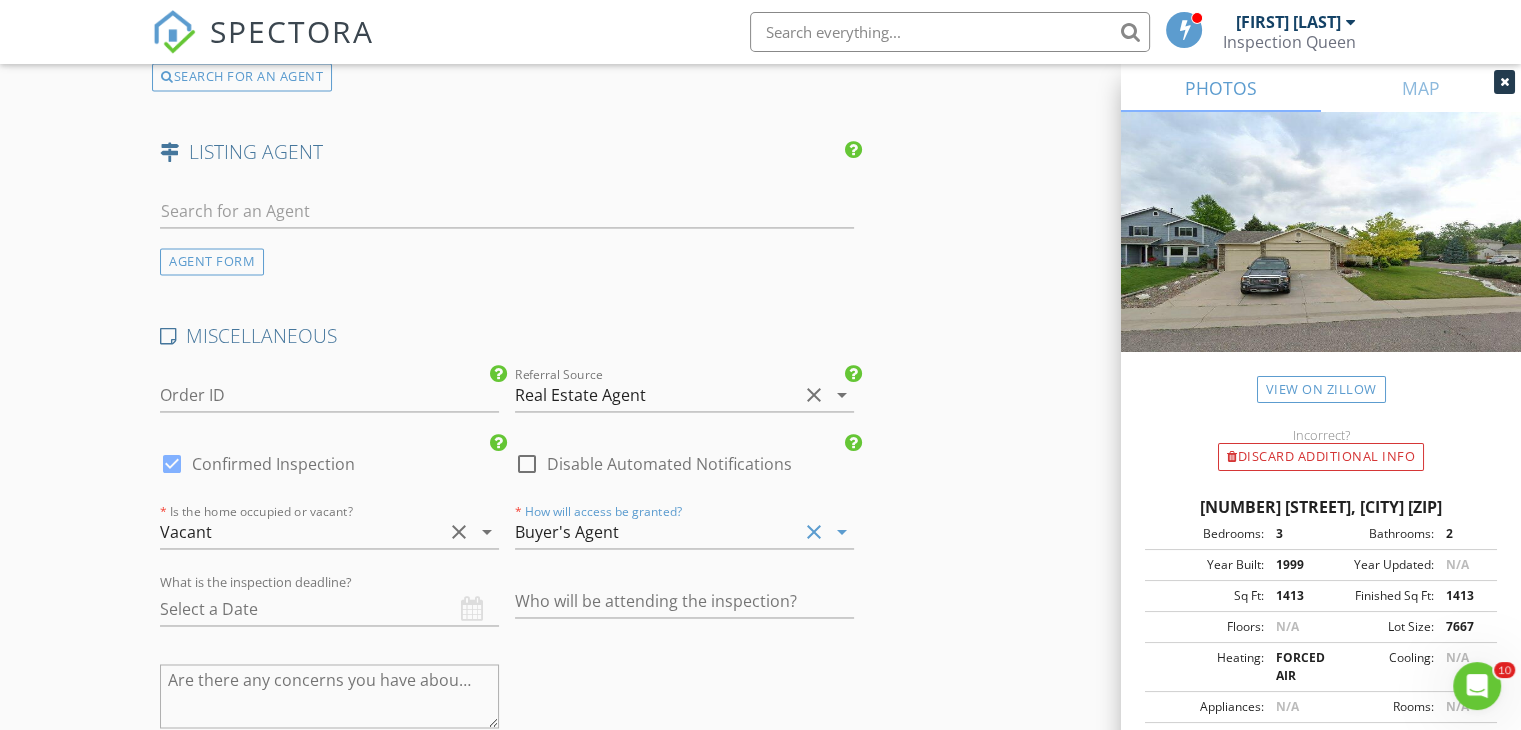 scroll, scrollTop: 3300, scrollLeft: 0, axis: vertical 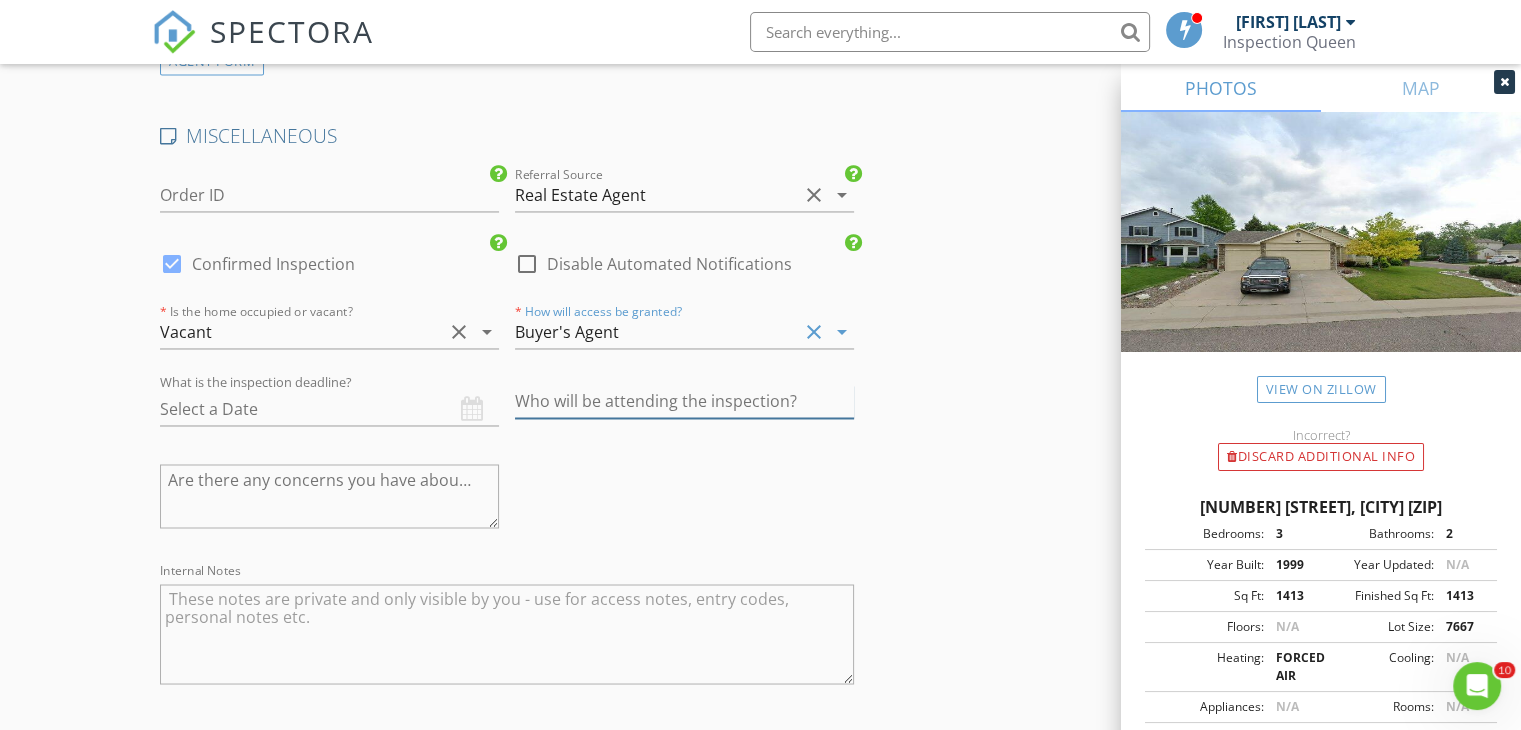 click at bounding box center [684, 401] 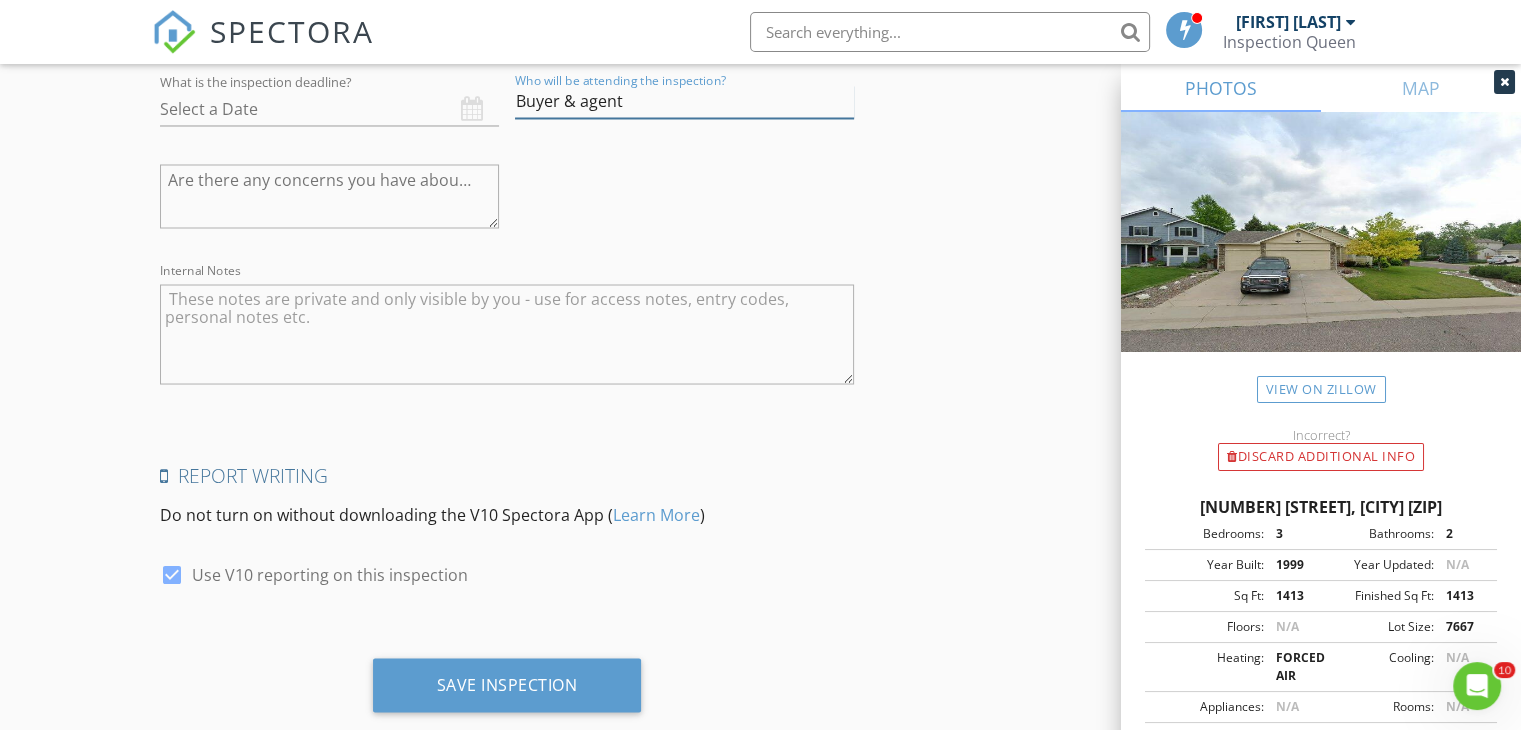 scroll, scrollTop: 3622, scrollLeft: 0, axis: vertical 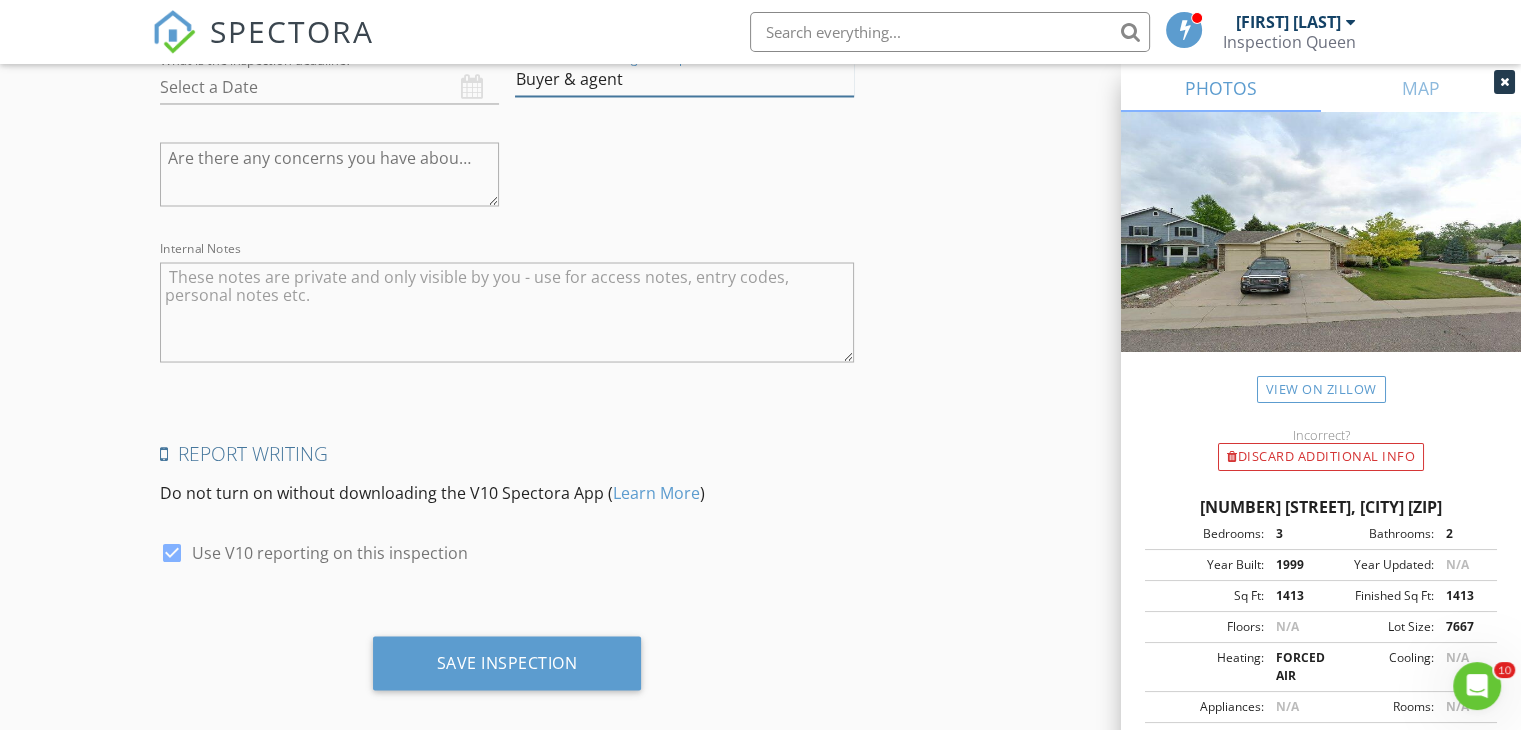 type on "Buyer & agent" 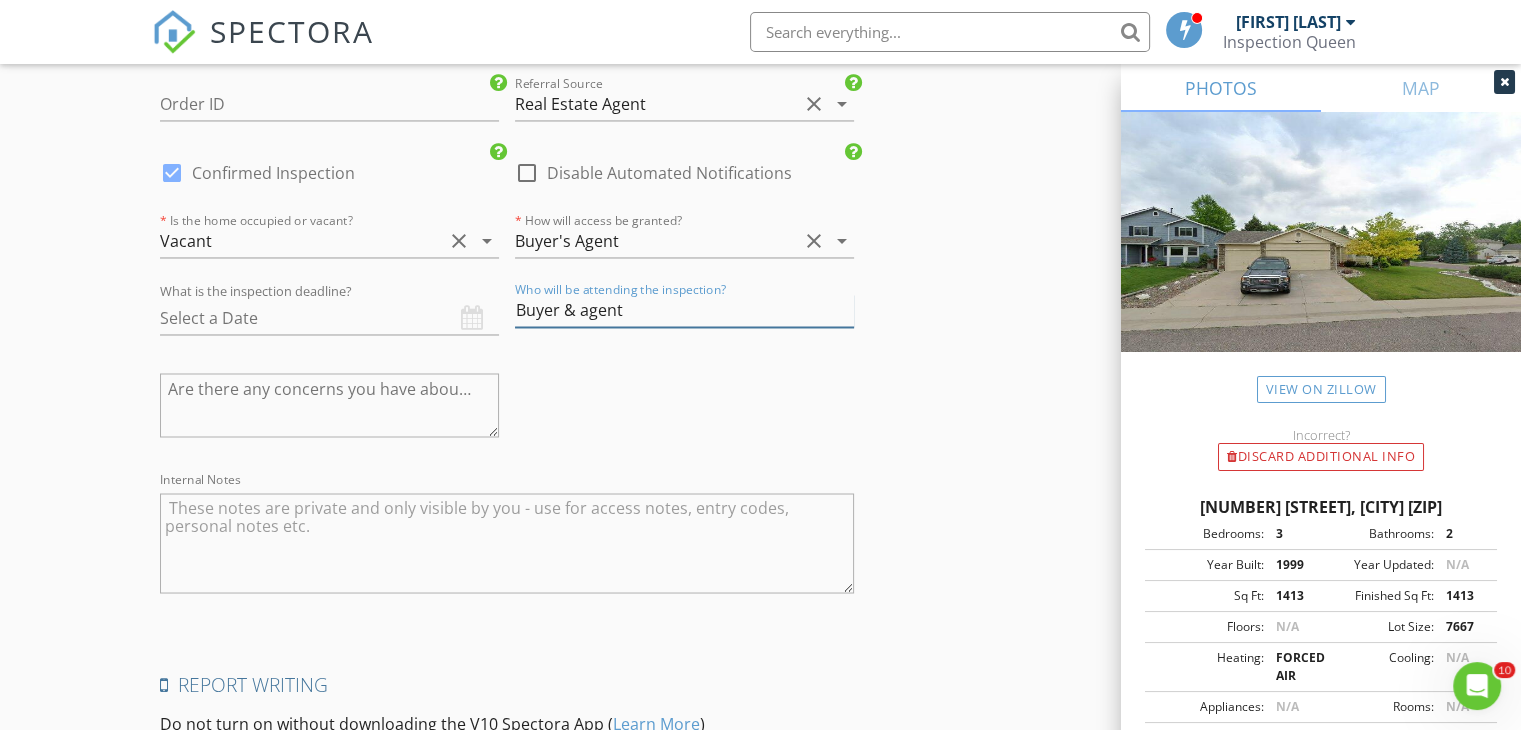 scroll, scrollTop: 3622, scrollLeft: 0, axis: vertical 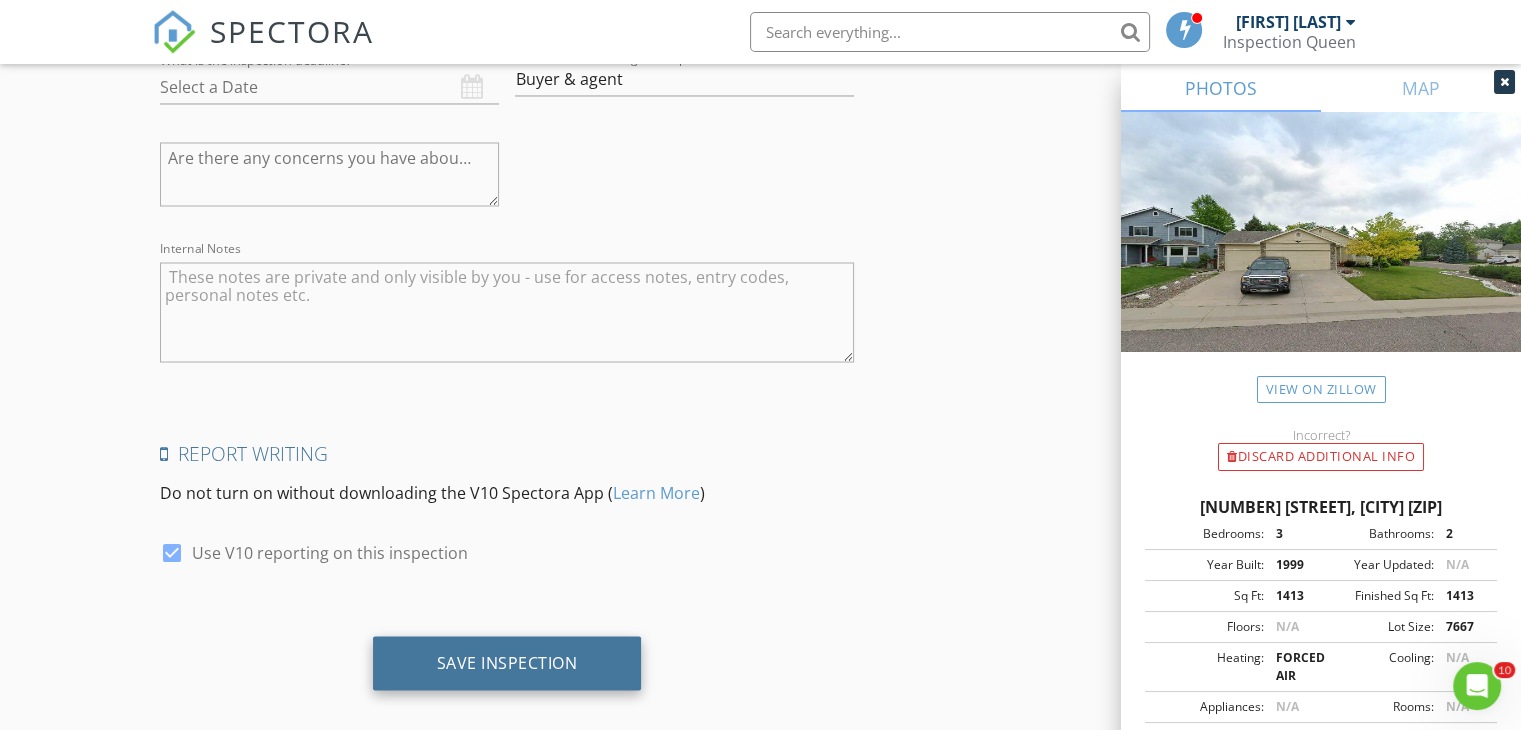 click on "Save Inspection" at bounding box center [507, 663] 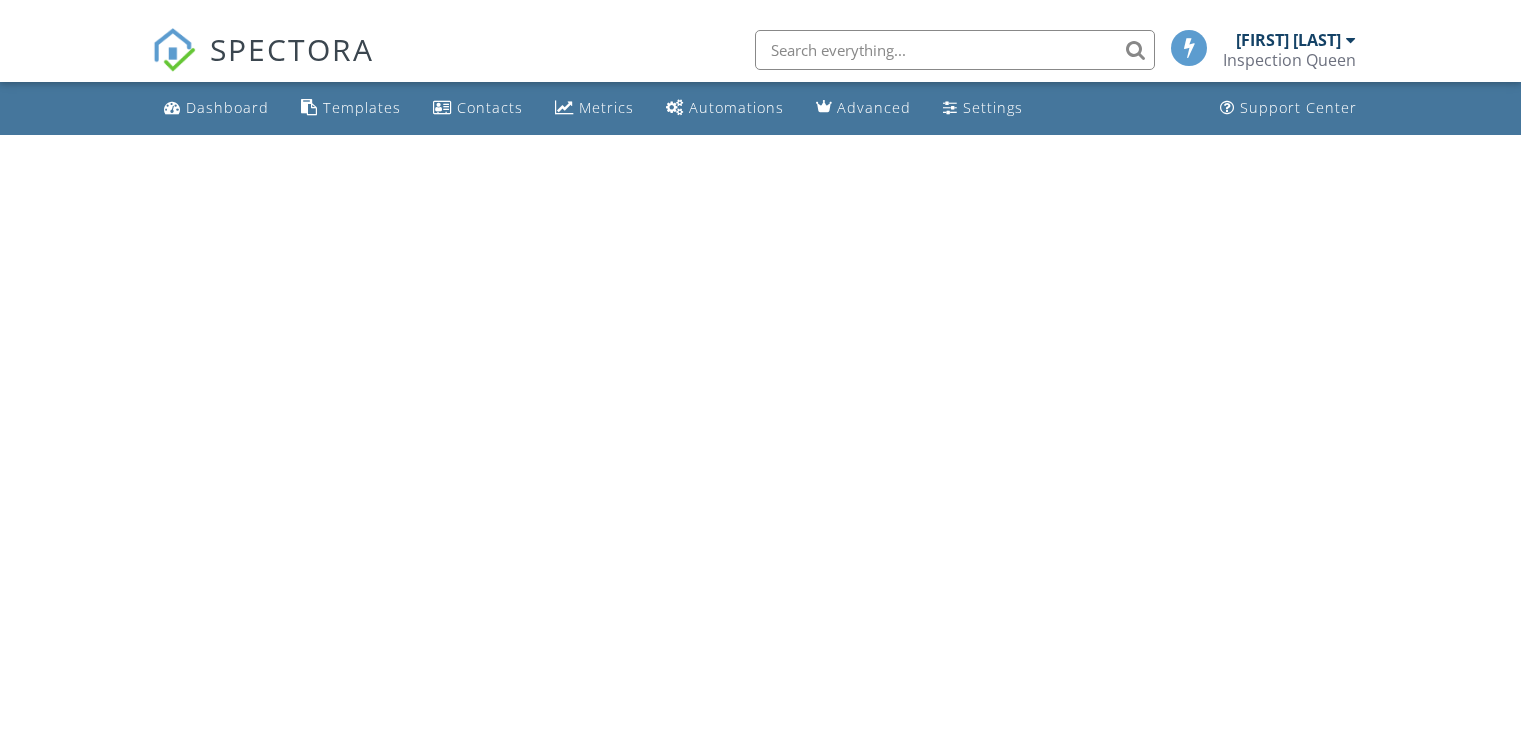 scroll, scrollTop: 0, scrollLeft: 0, axis: both 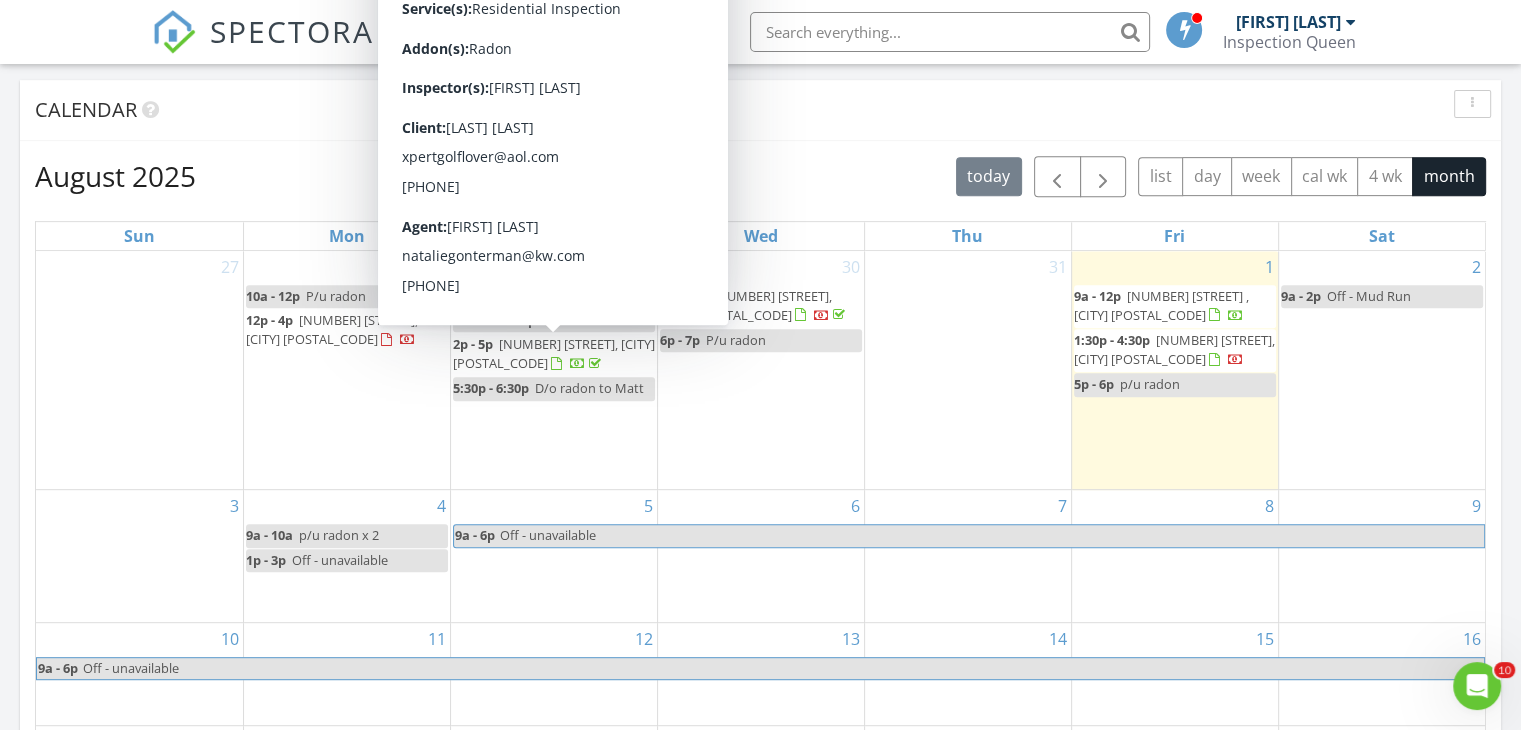 click on "7659 S Holland Way, Littleton 80128" at bounding box center [554, 353] 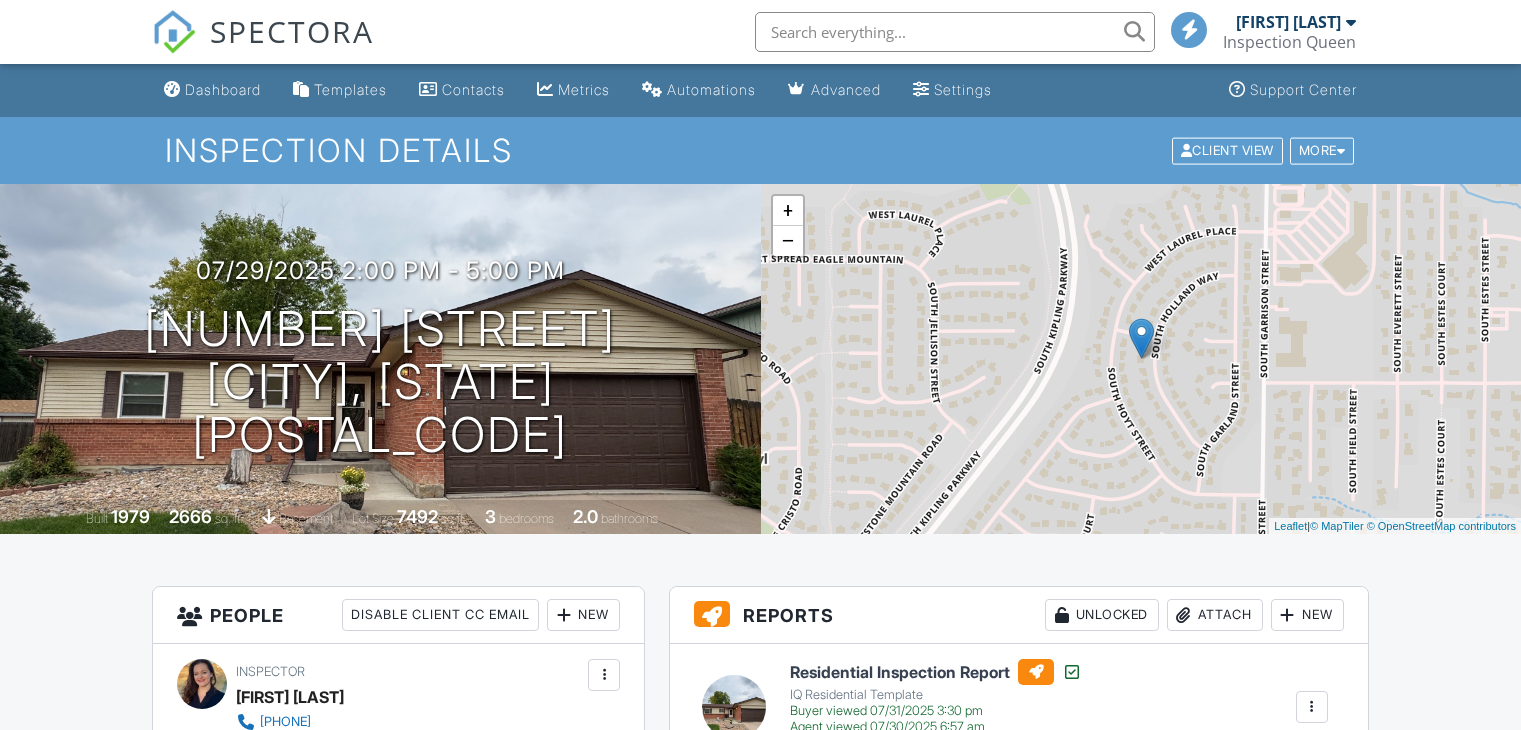 scroll, scrollTop: 0, scrollLeft: 0, axis: both 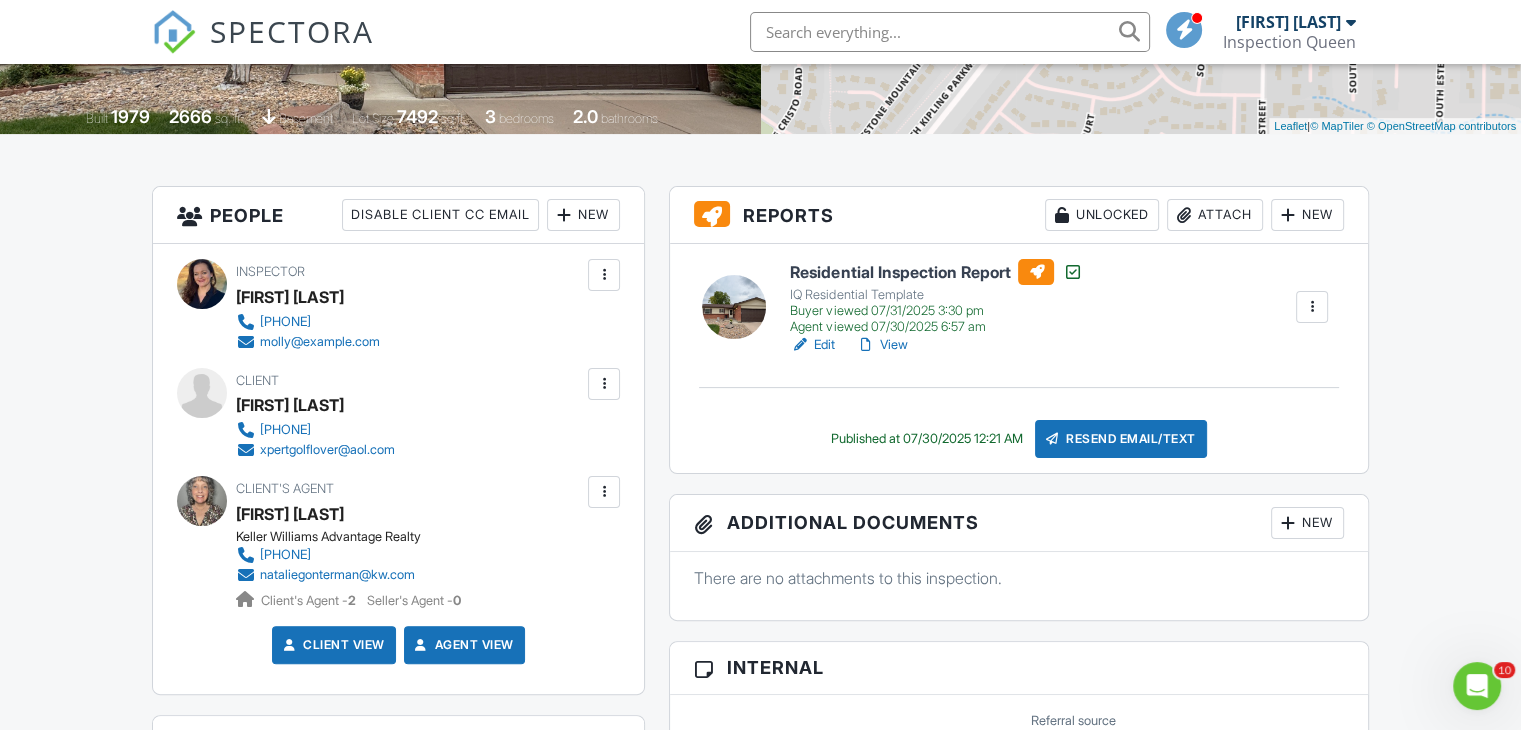 drag, startPoint x: 238, startPoint y: 406, endPoint x: 396, endPoint y: 398, distance: 158.20241 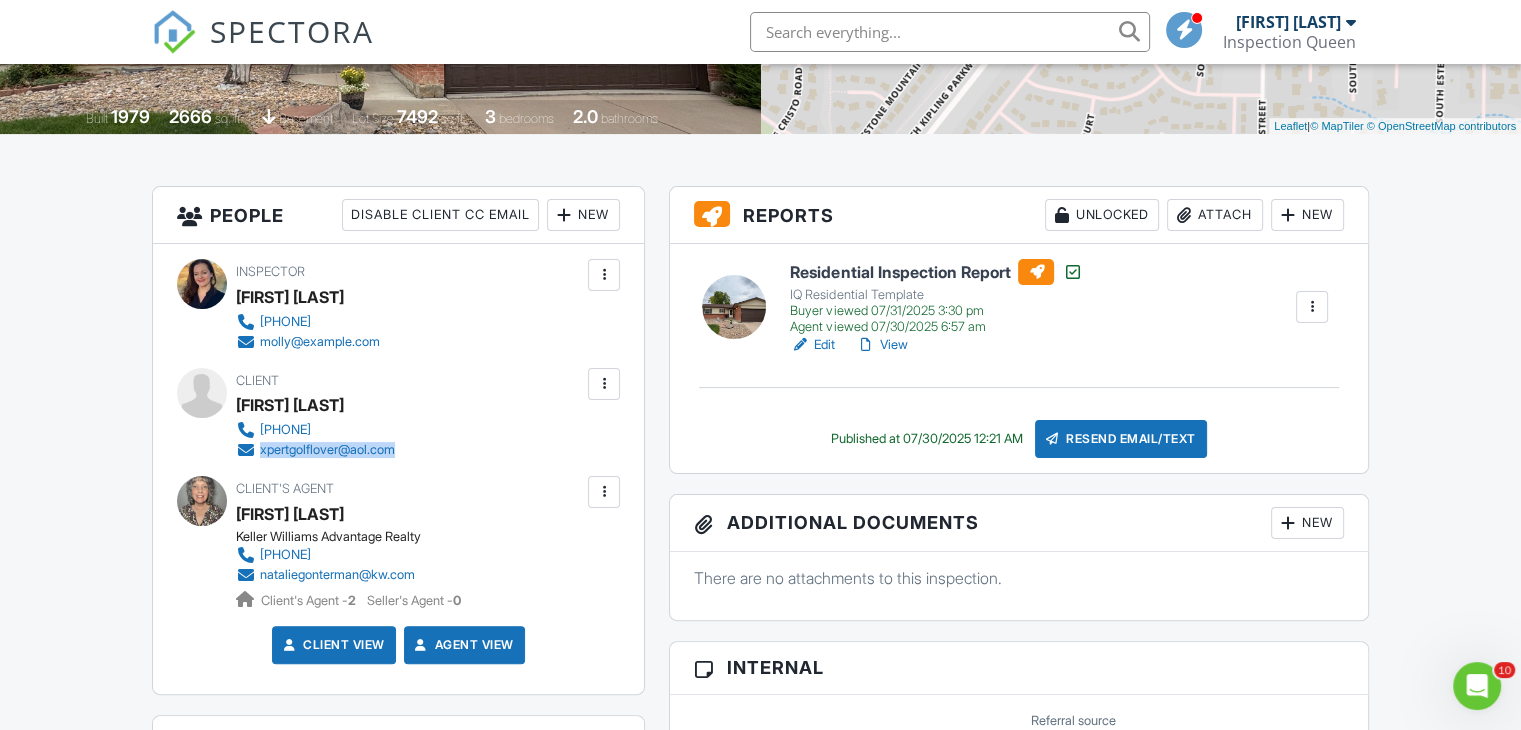 drag, startPoint x: 408, startPoint y: 451, endPoint x: 261, endPoint y: 452, distance: 147.0034 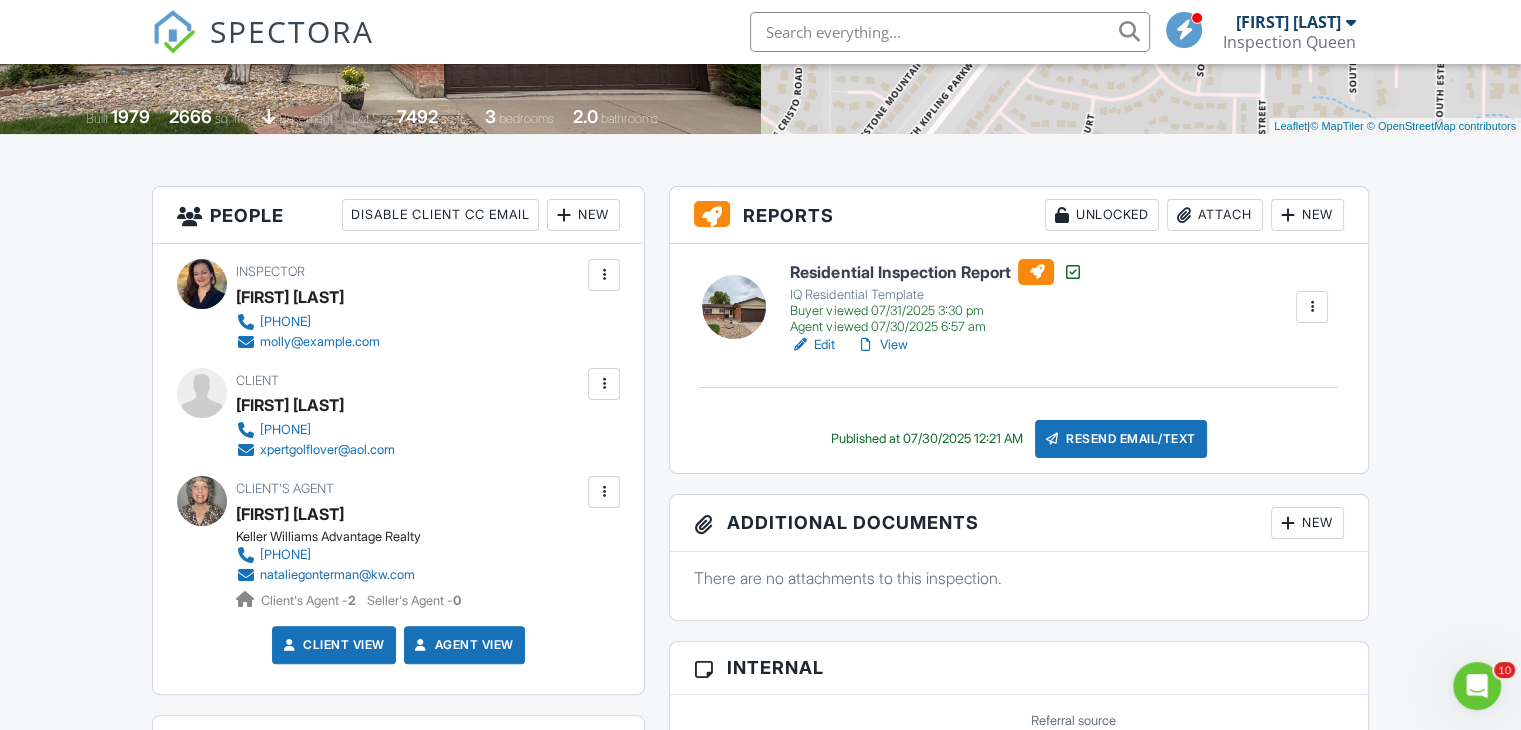 click on "Client
Georgette Stowers
303-429-7118
xpertgolflover@aol.com" at bounding box center (363, 414) 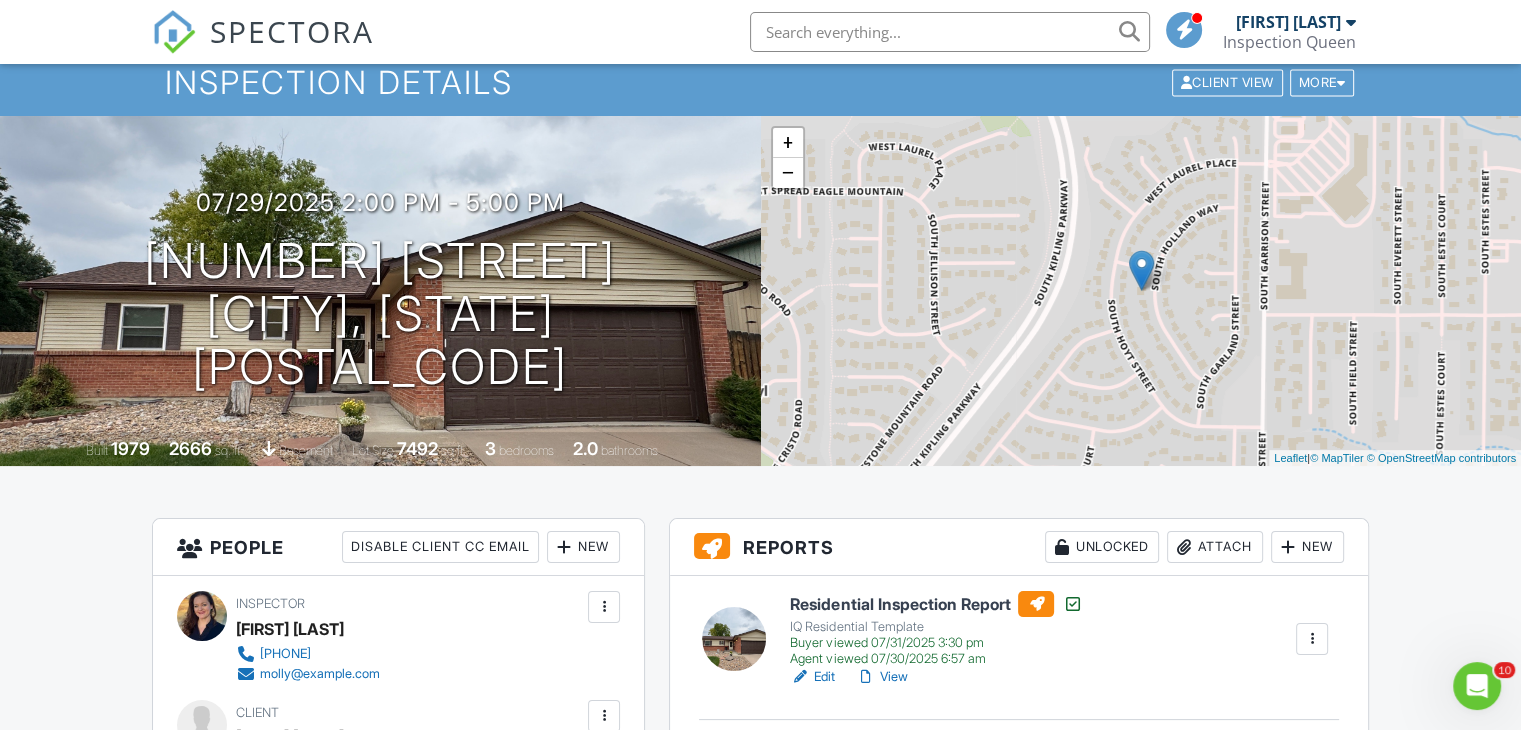 scroll, scrollTop: 0, scrollLeft: 0, axis: both 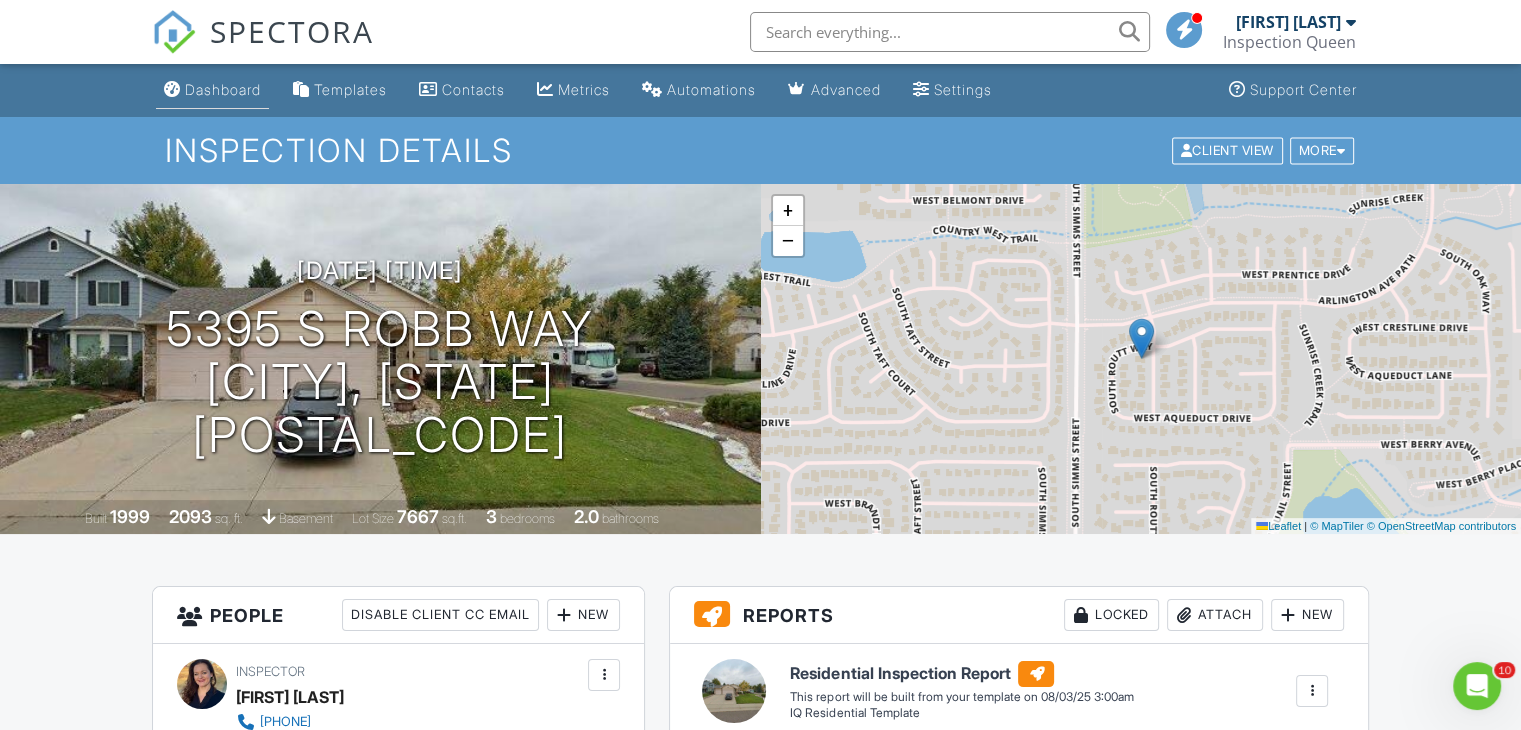 click on "Dashboard" at bounding box center (223, 89) 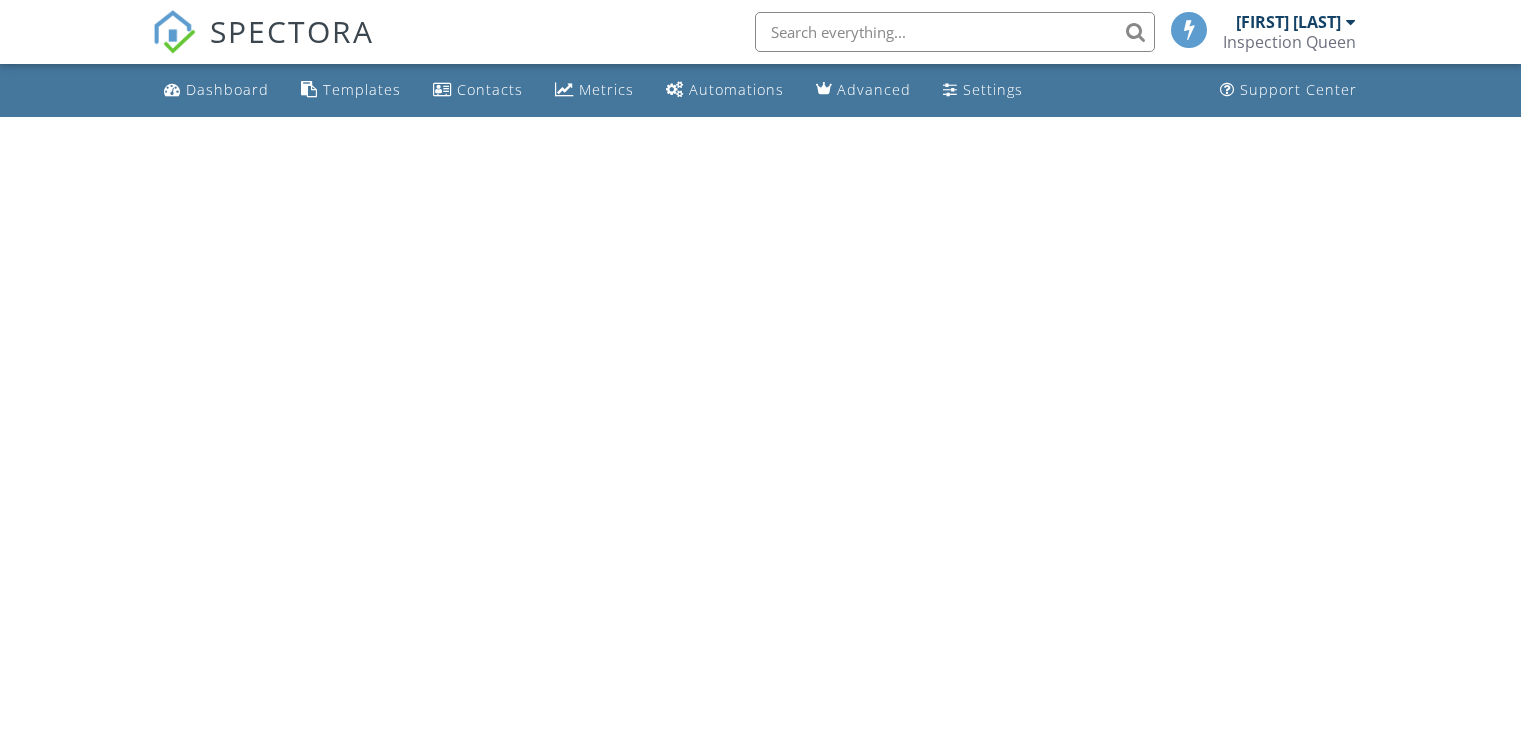 scroll, scrollTop: 0, scrollLeft: 0, axis: both 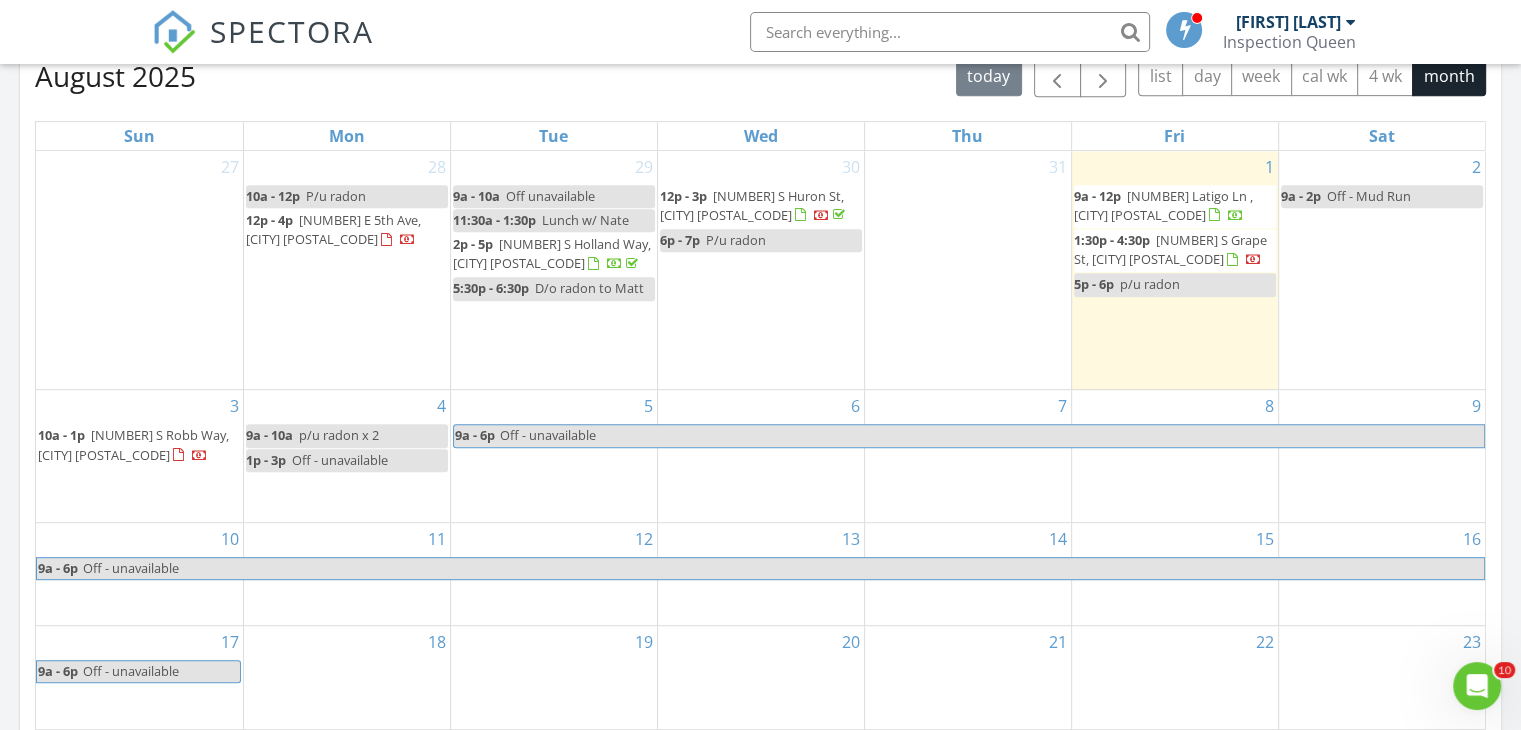 click on "7659 S Holland Way, Littleton 80128" at bounding box center [552, 253] 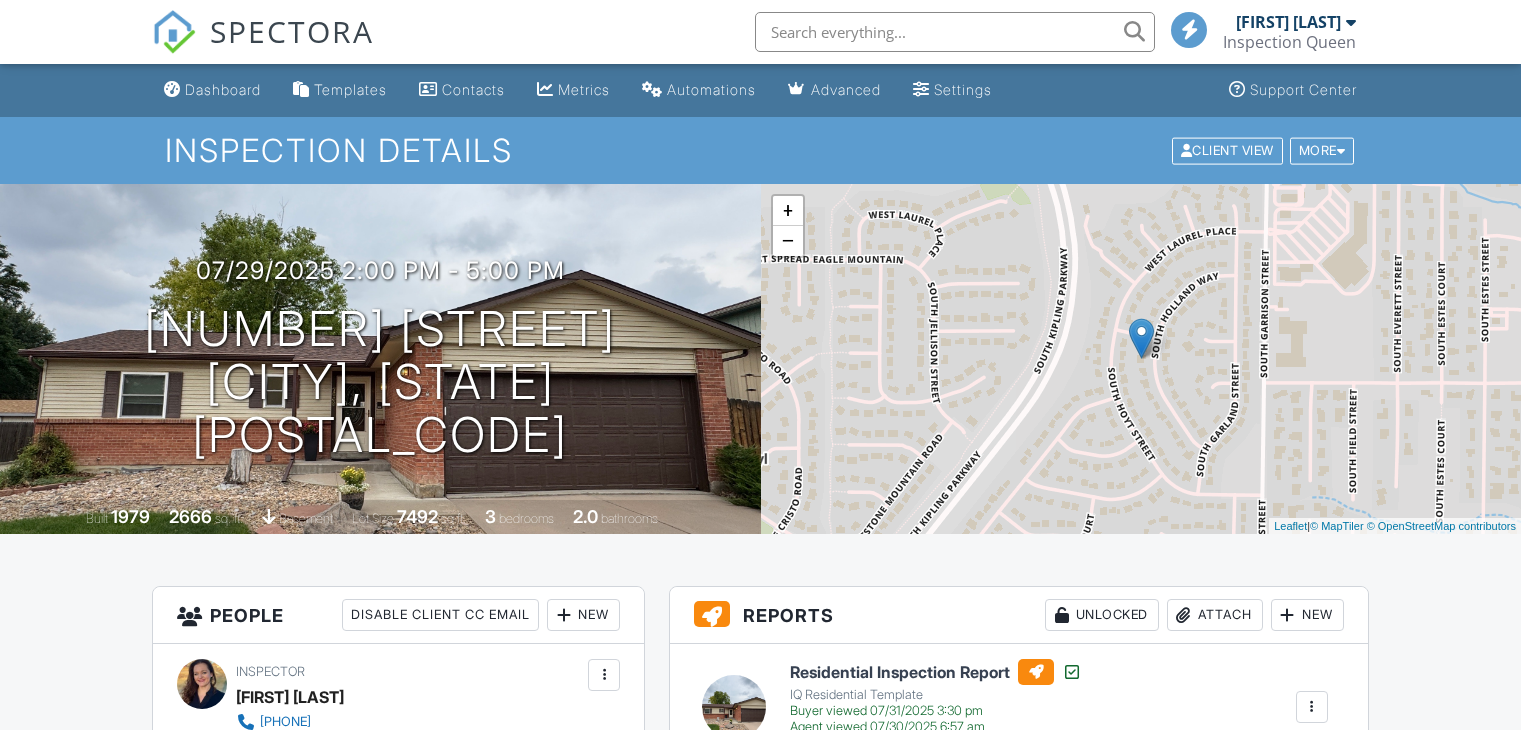 scroll, scrollTop: 0, scrollLeft: 0, axis: both 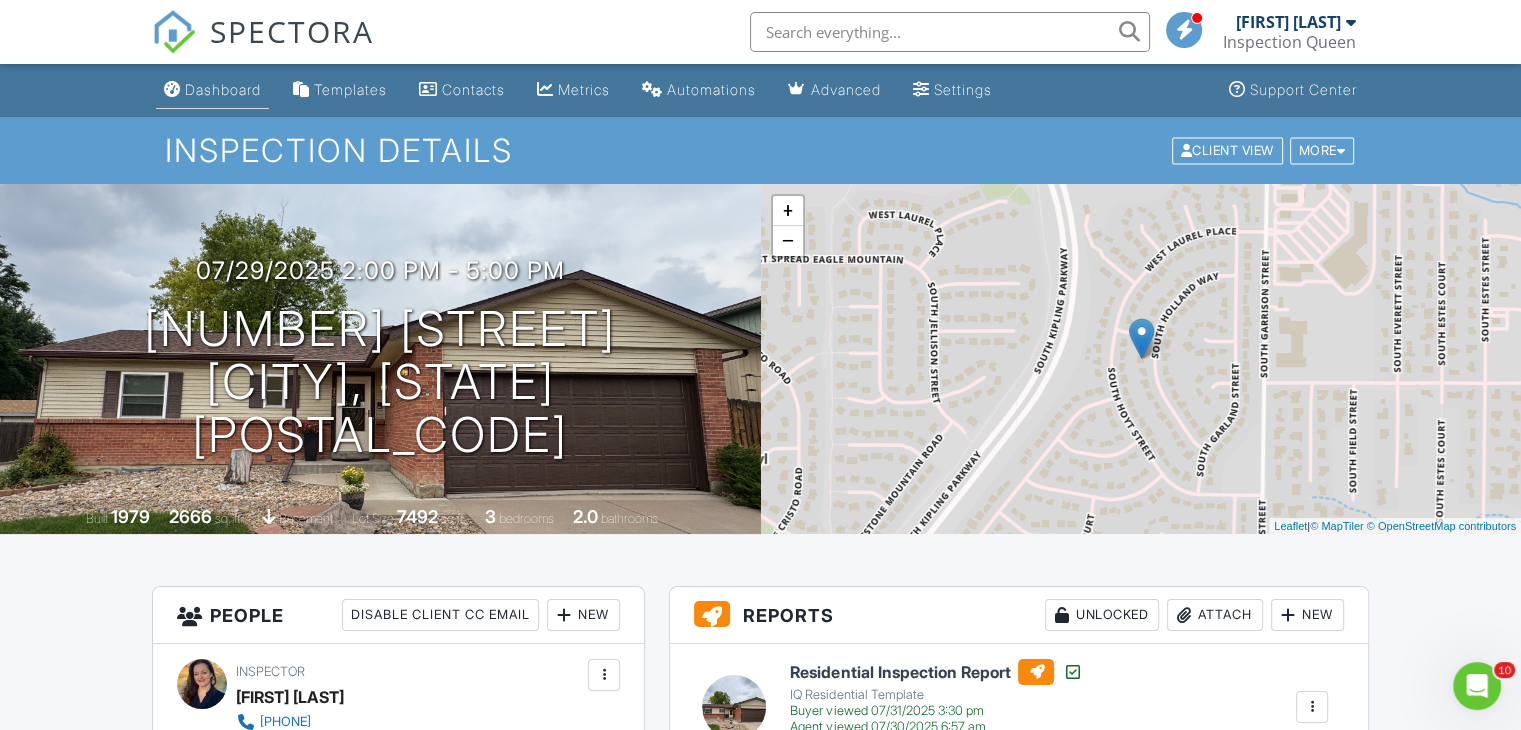 click on "Dashboard" at bounding box center (212, 90) 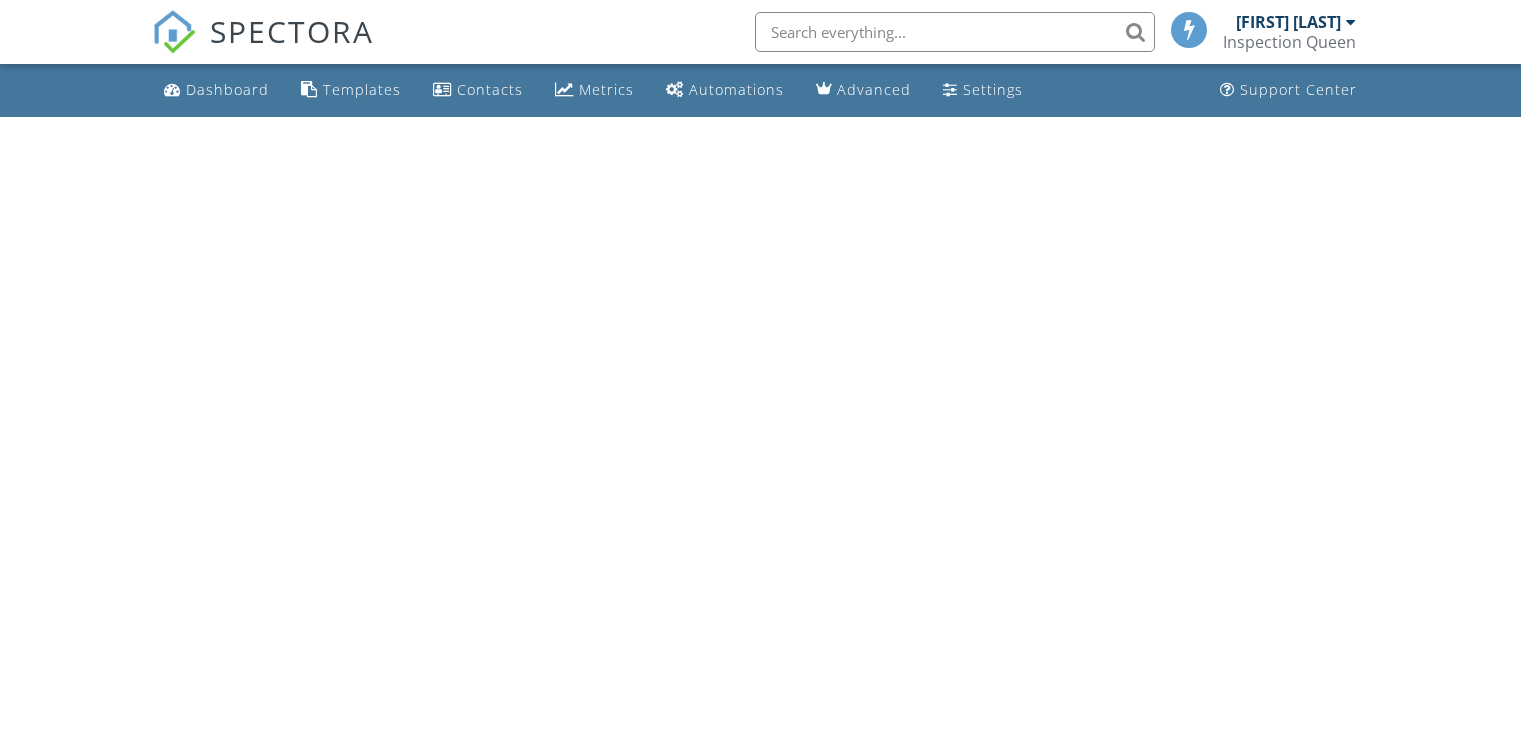 scroll, scrollTop: 0, scrollLeft: 0, axis: both 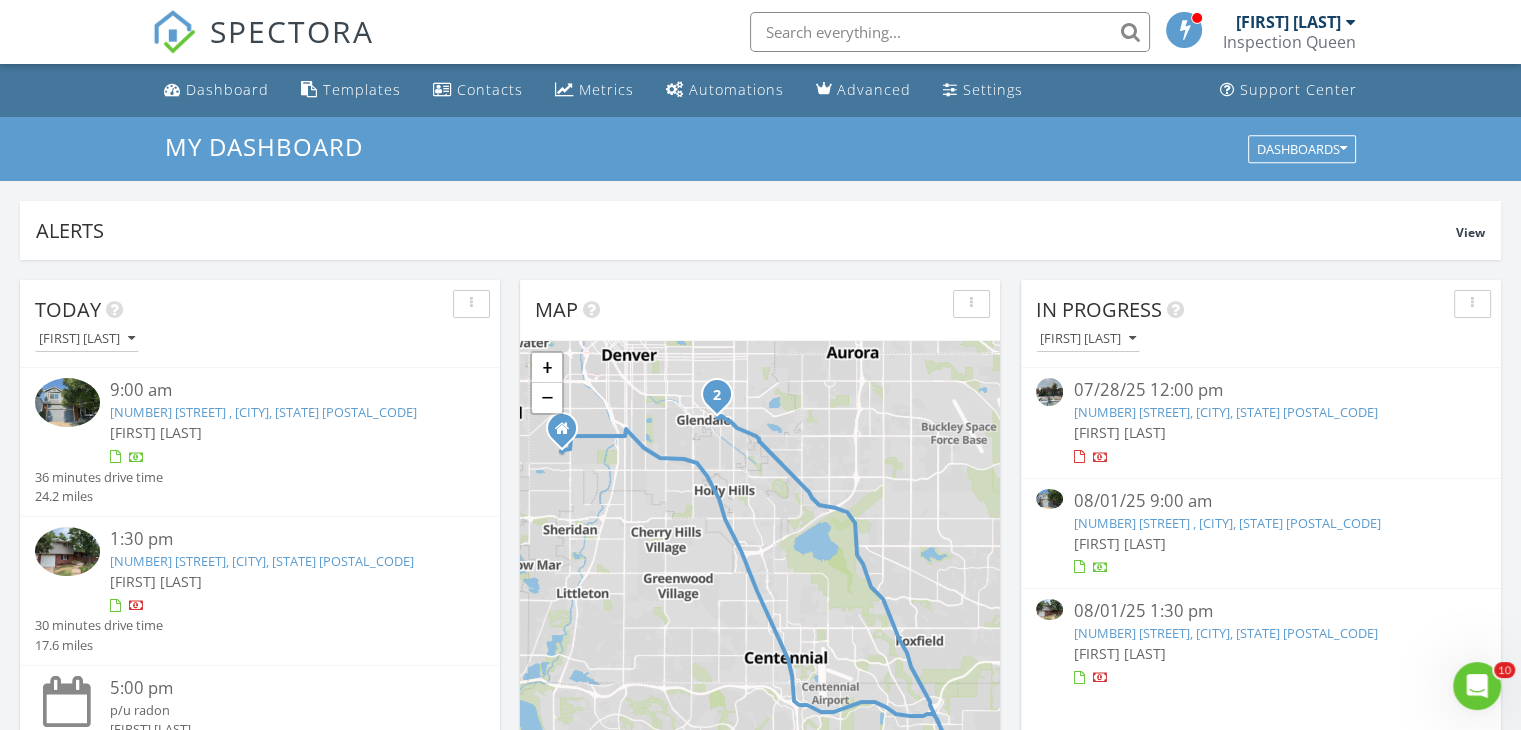 click on "07/28/25 12:00 pm" at bounding box center [1260, 390] 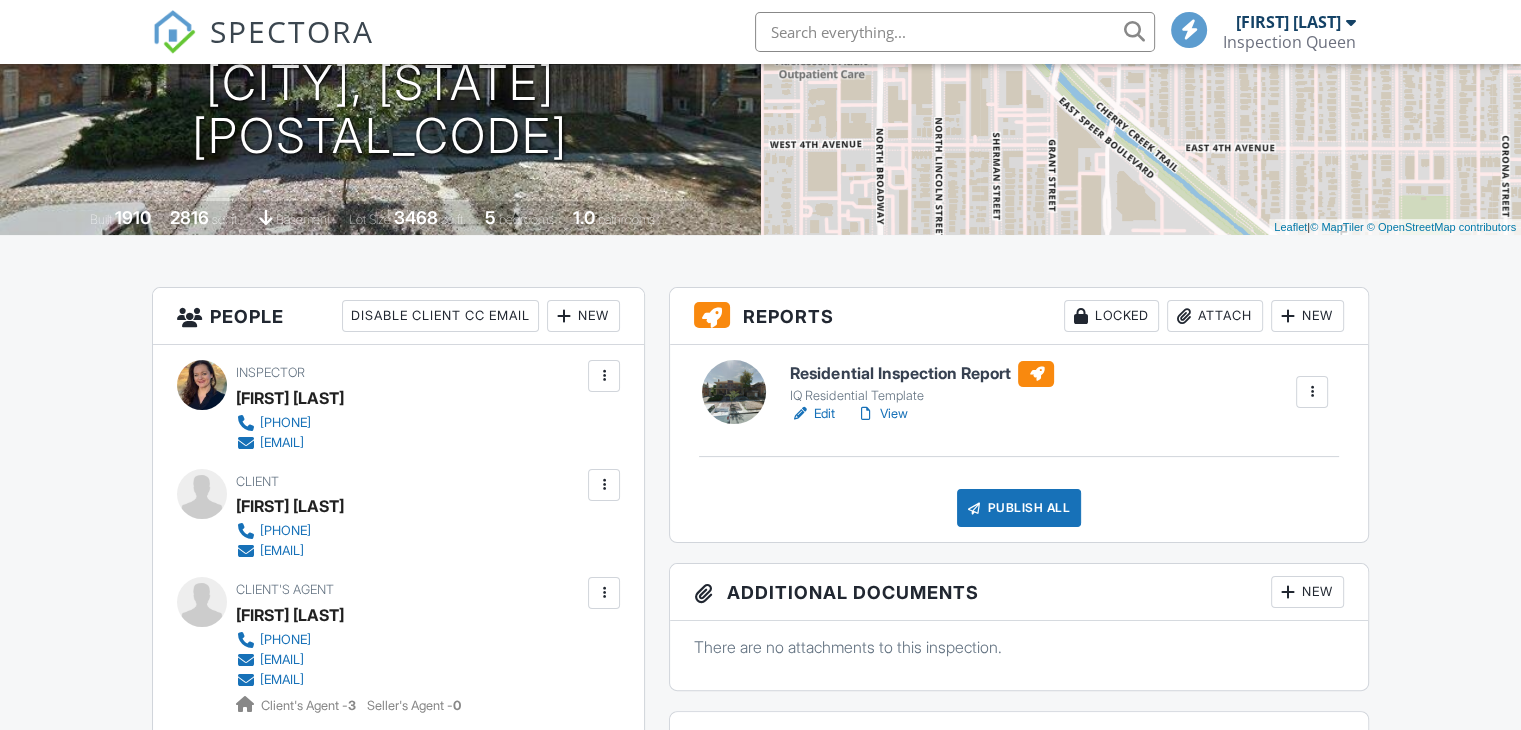 scroll, scrollTop: 300, scrollLeft: 0, axis: vertical 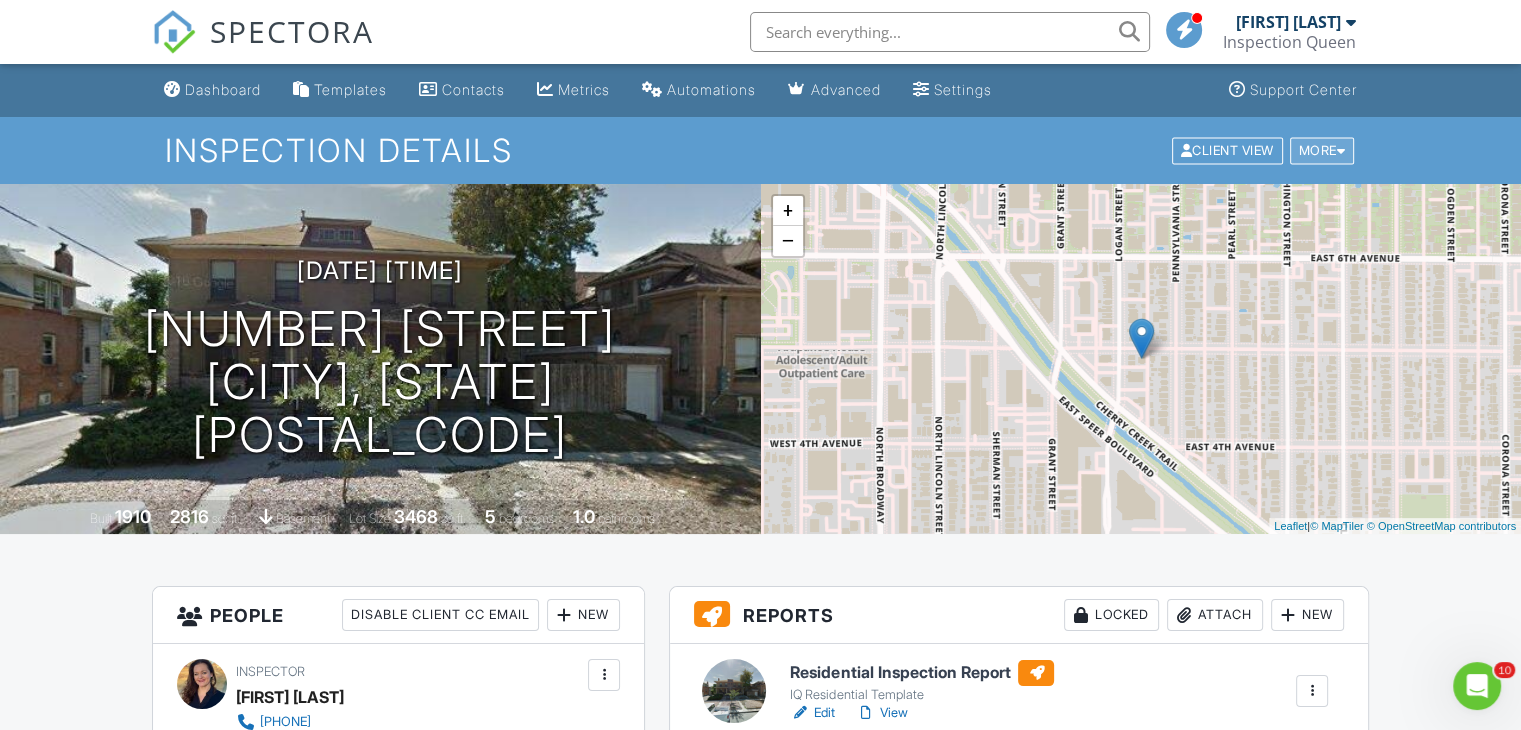 click on "More" at bounding box center [1322, 150] 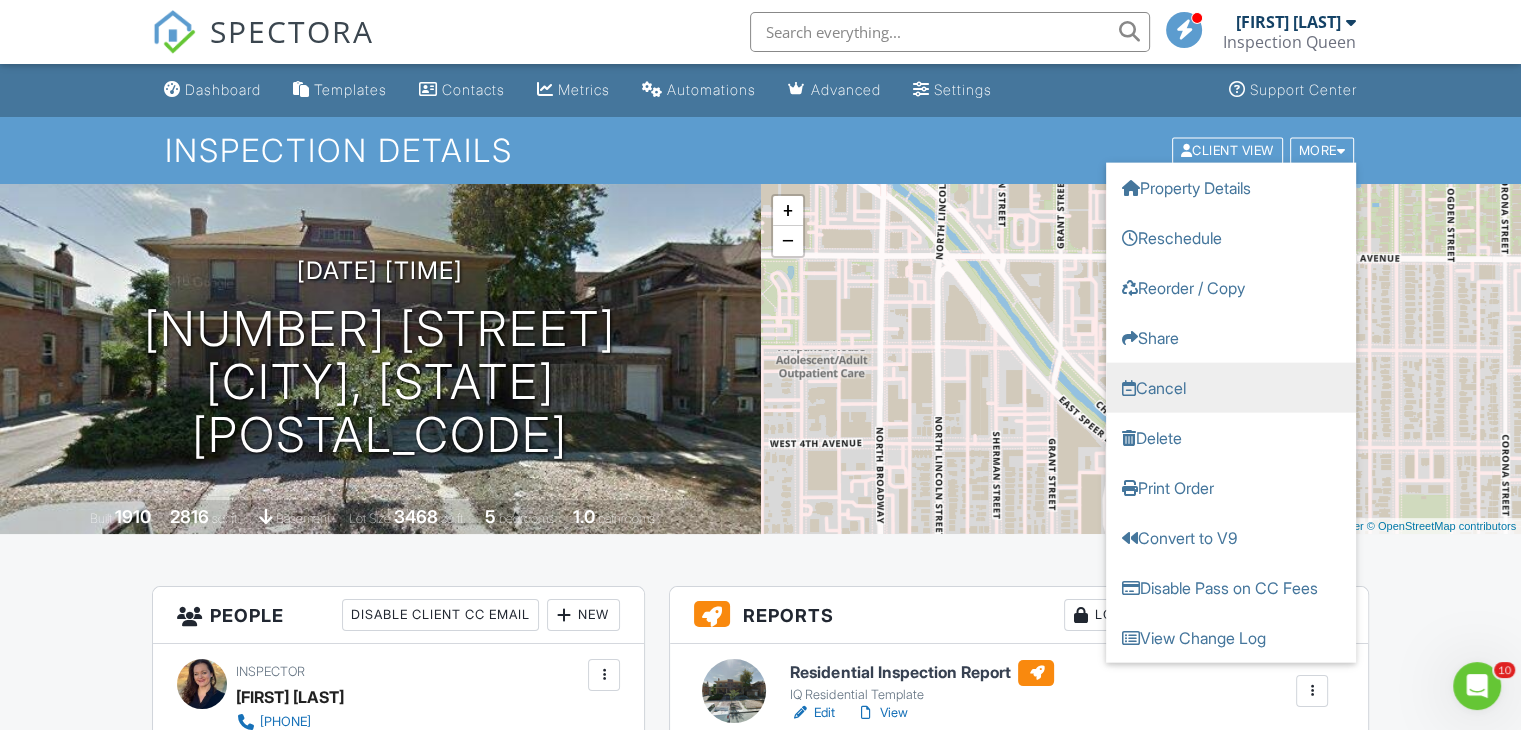 click on "Cancel" at bounding box center (1231, 387) 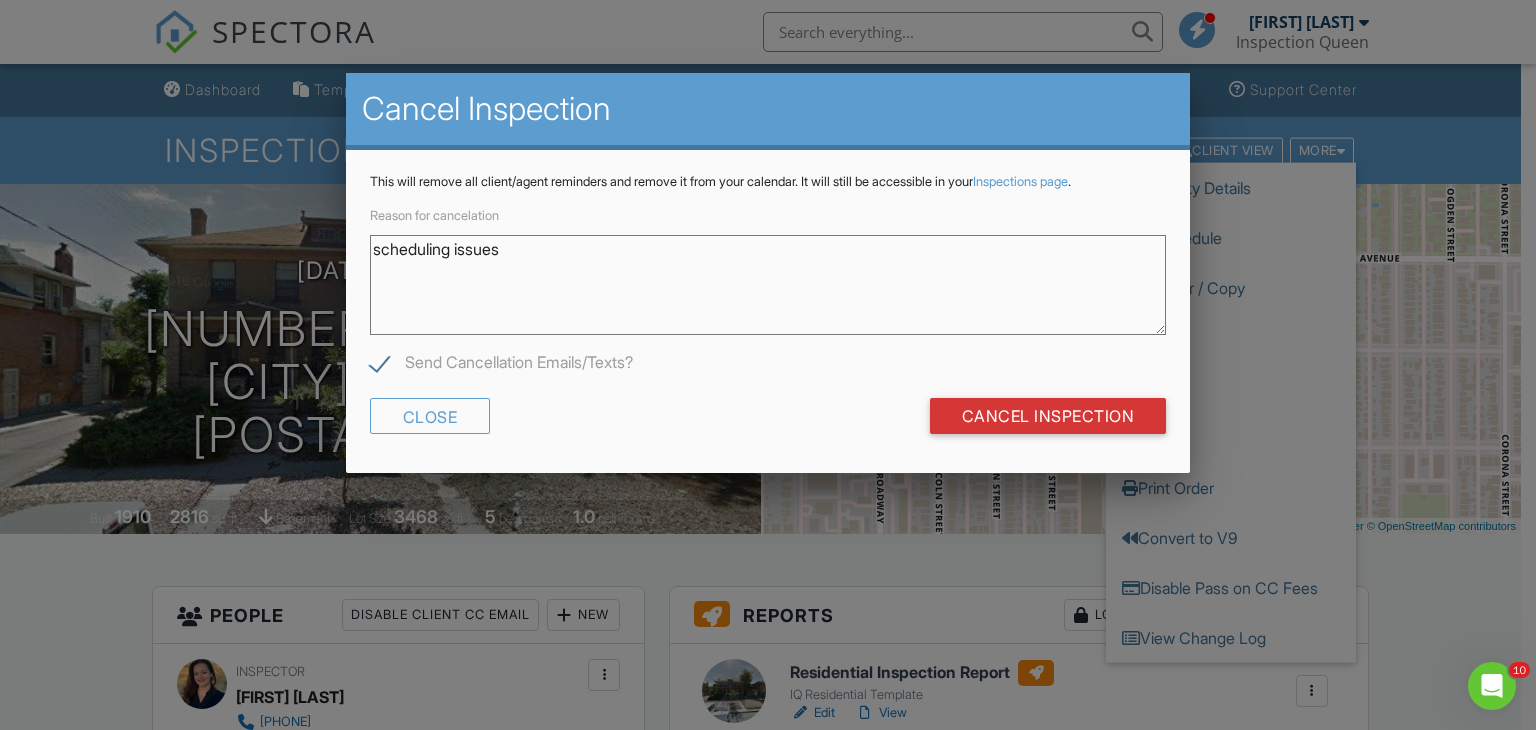 type on "scheduling issues" 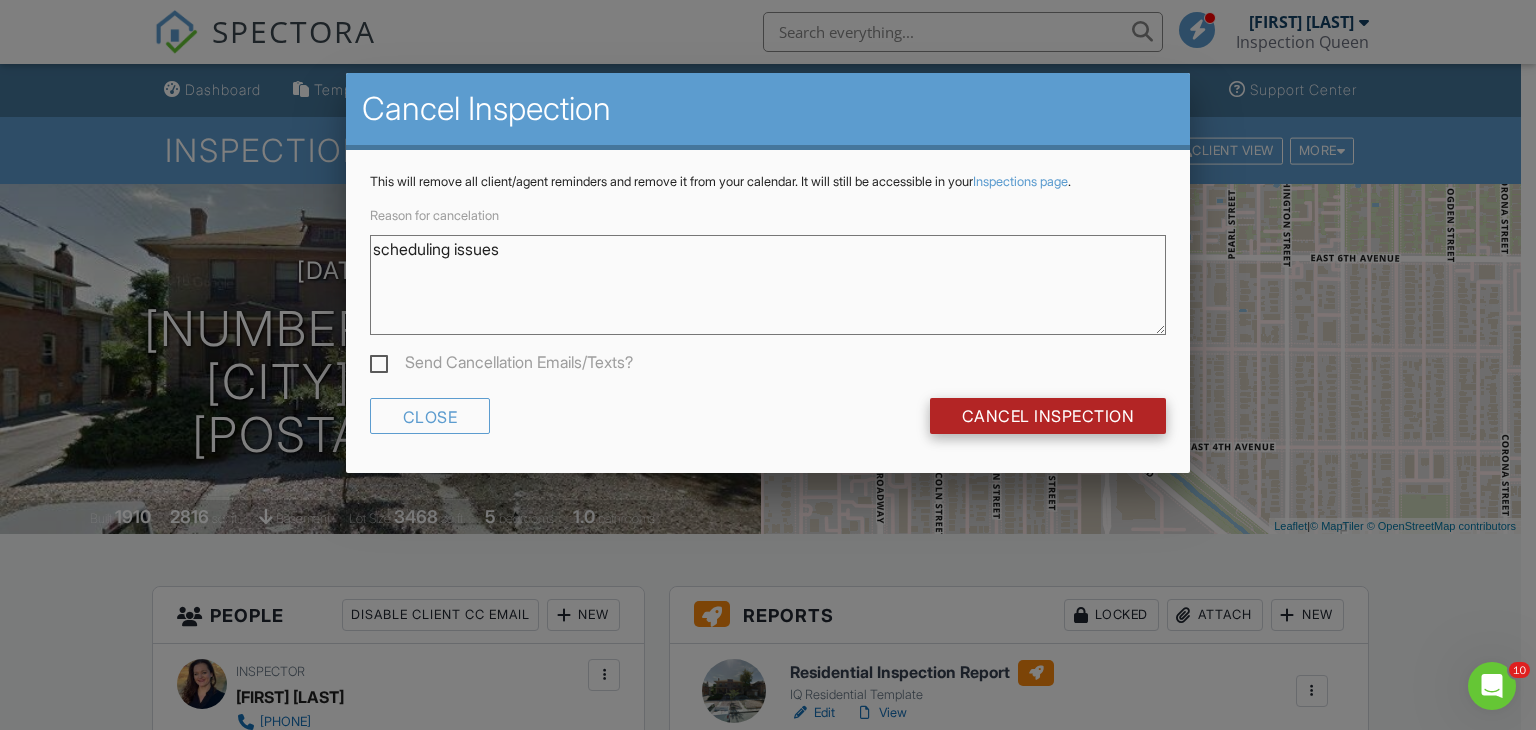 click on "Cancel Inspection" at bounding box center (1048, 416) 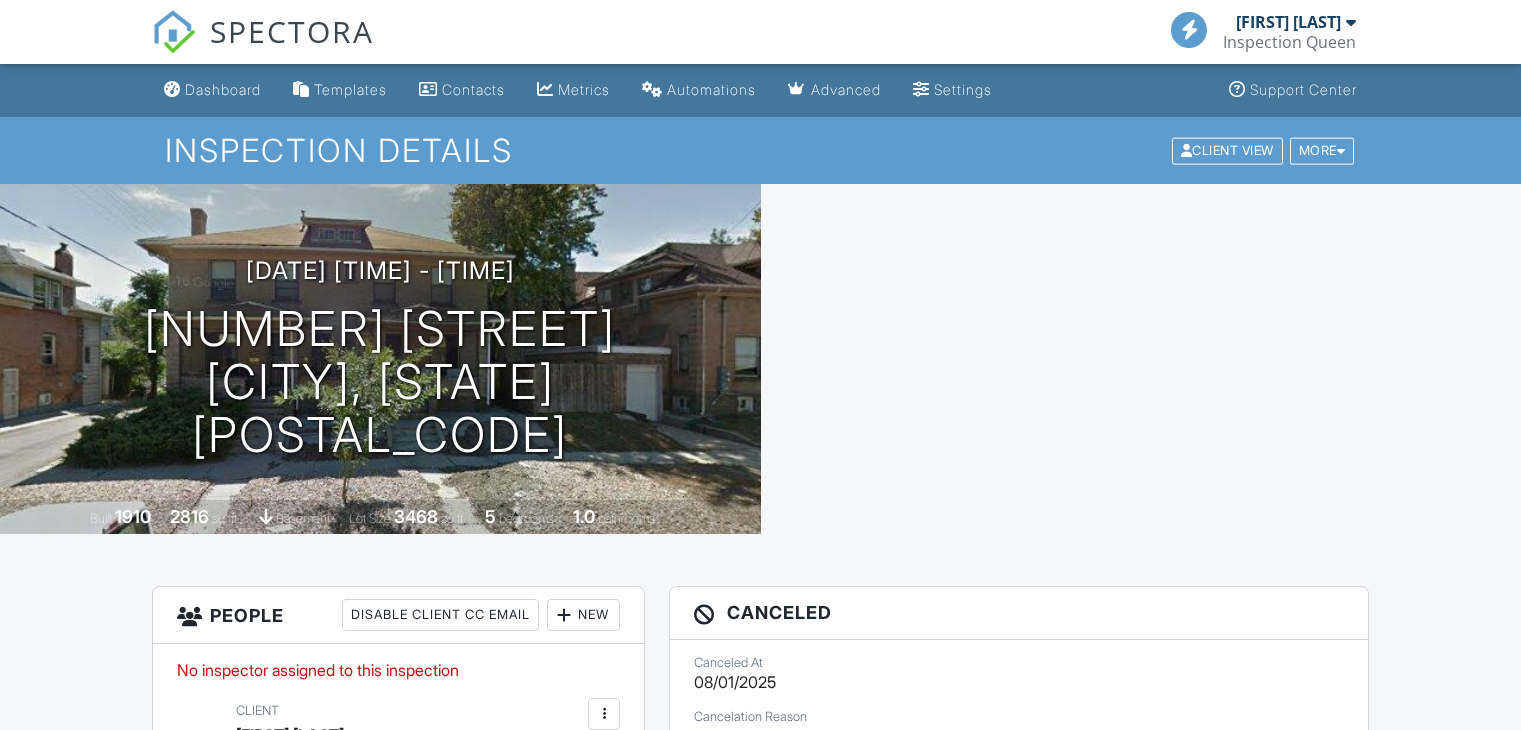 scroll, scrollTop: 0, scrollLeft: 0, axis: both 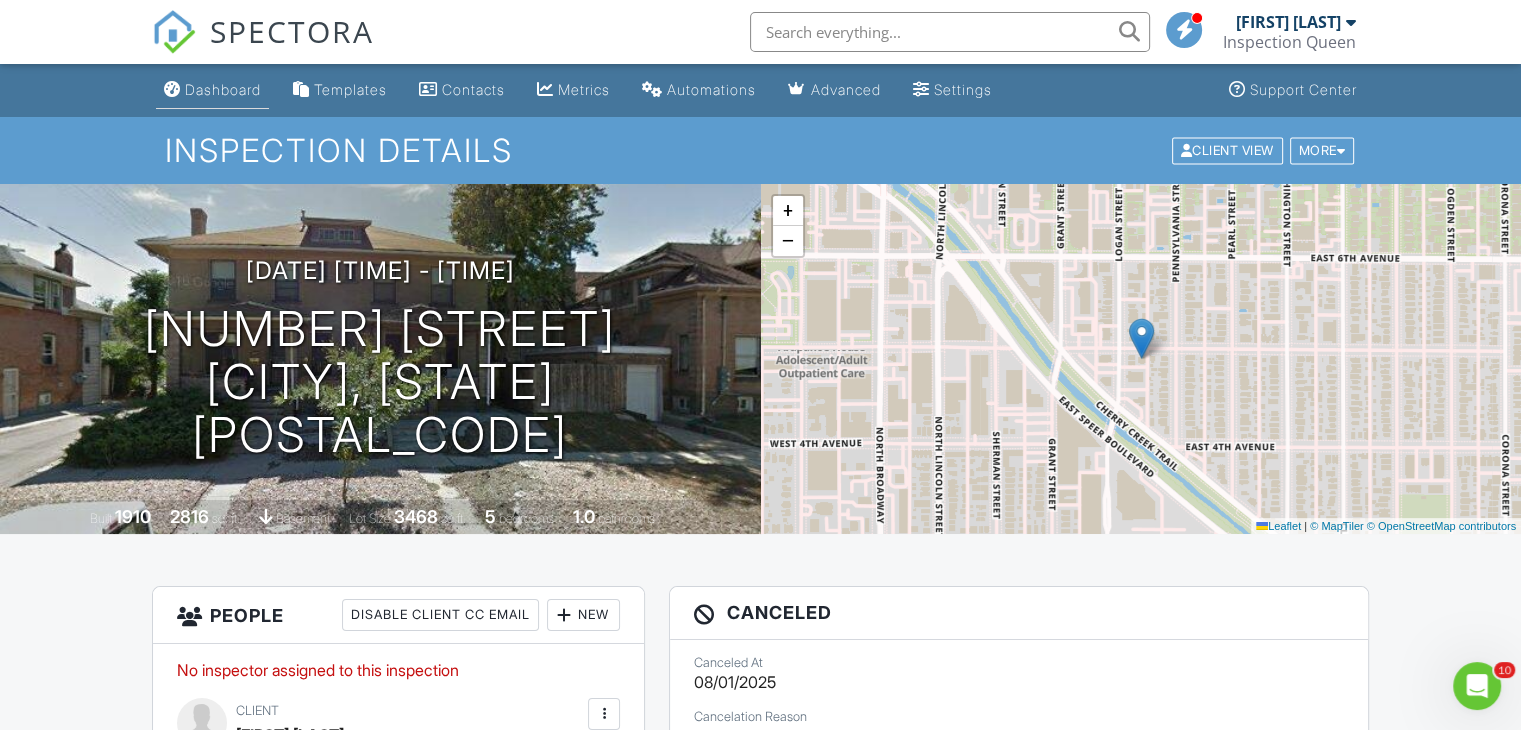 click on "Dashboard" at bounding box center [223, 89] 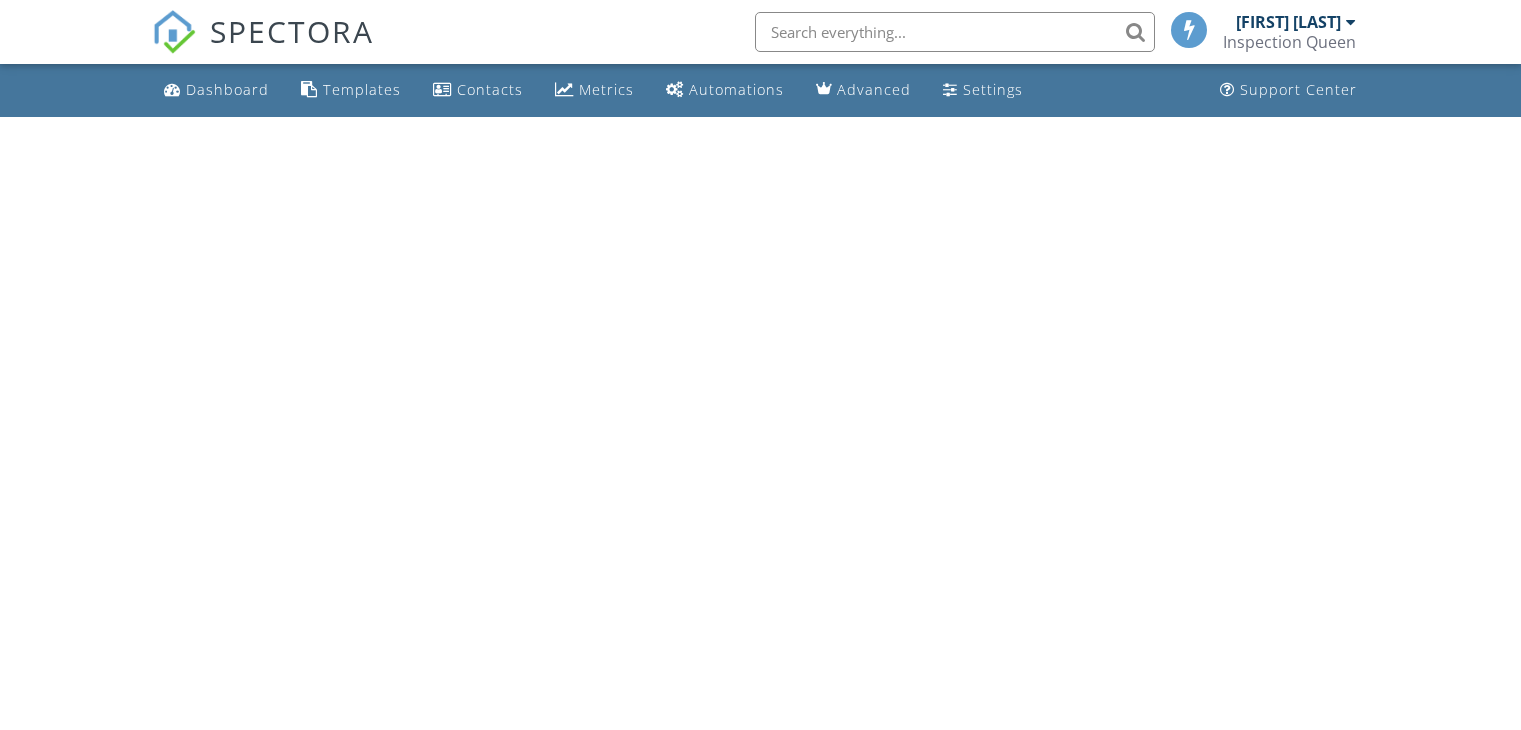 scroll, scrollTop: 0, scrollLeft: 0, axis: both 